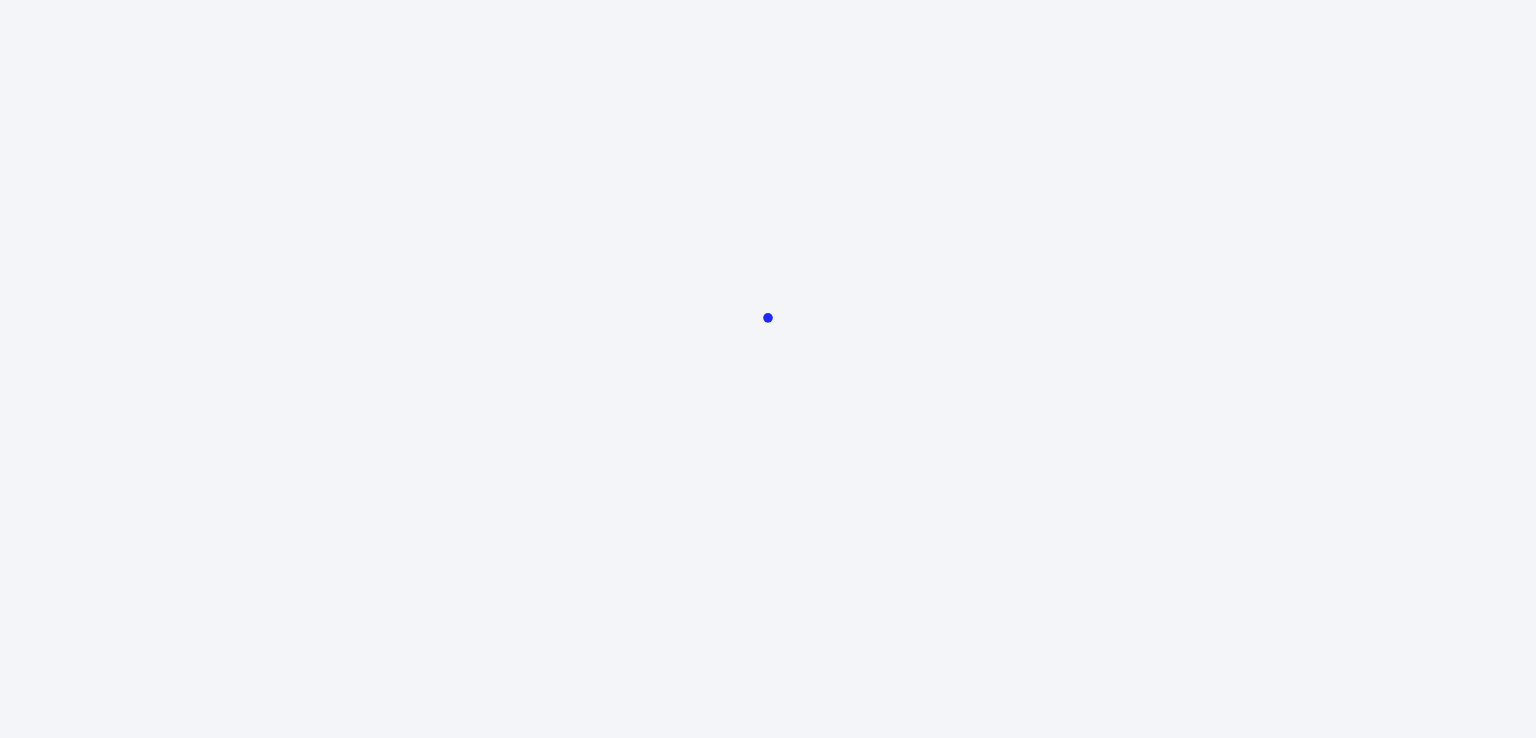 scroll, scrollTop: 0, scrollLeft: 0, axis: both 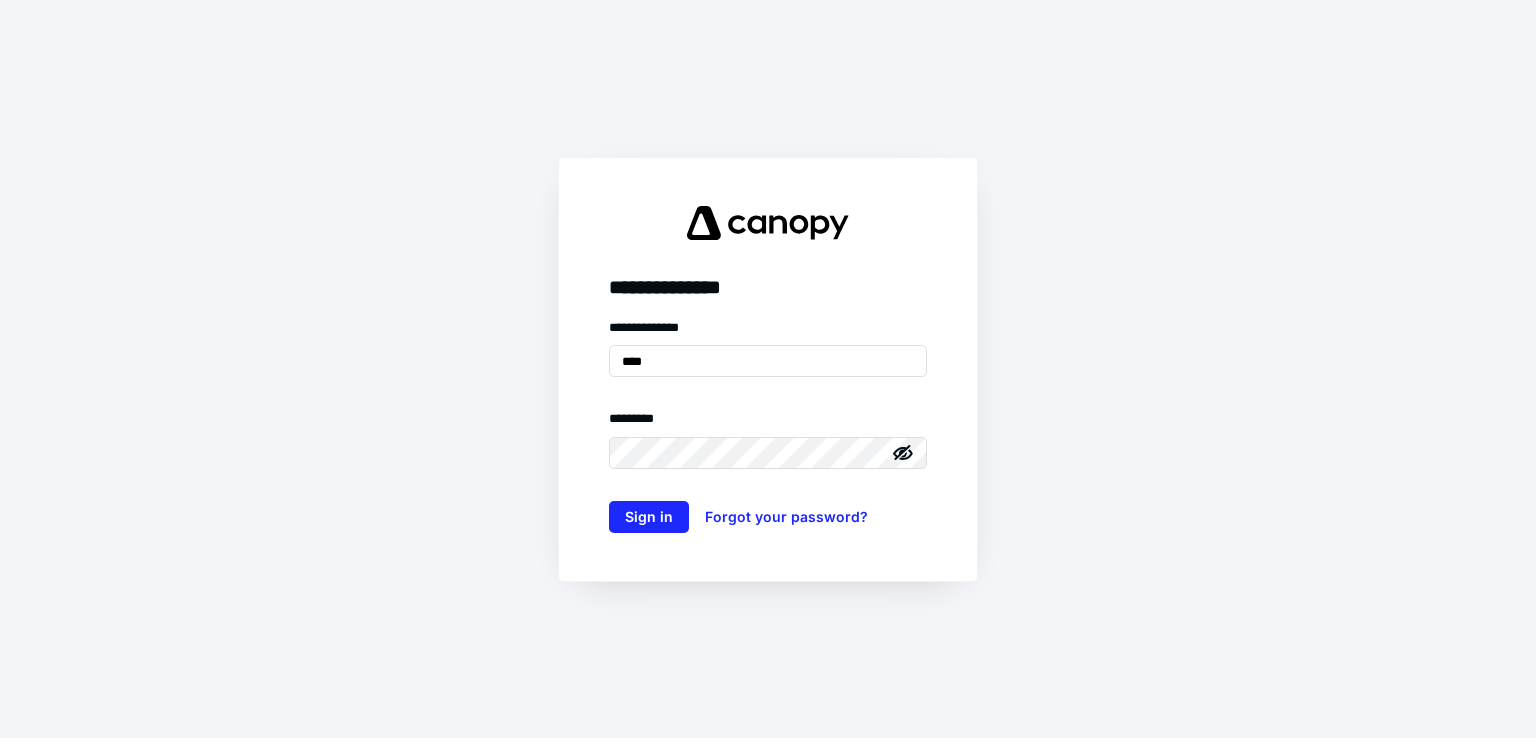type on "**********" 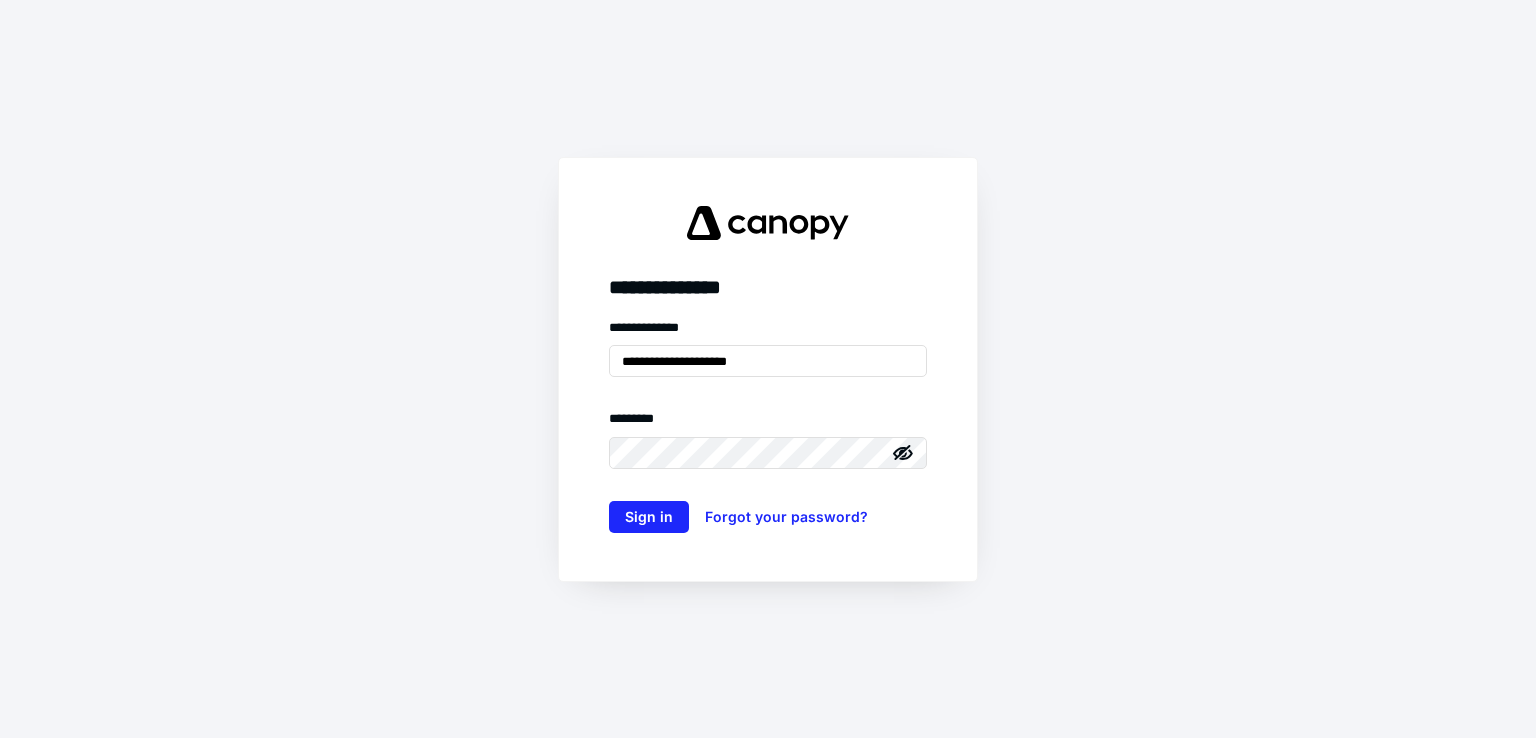 click 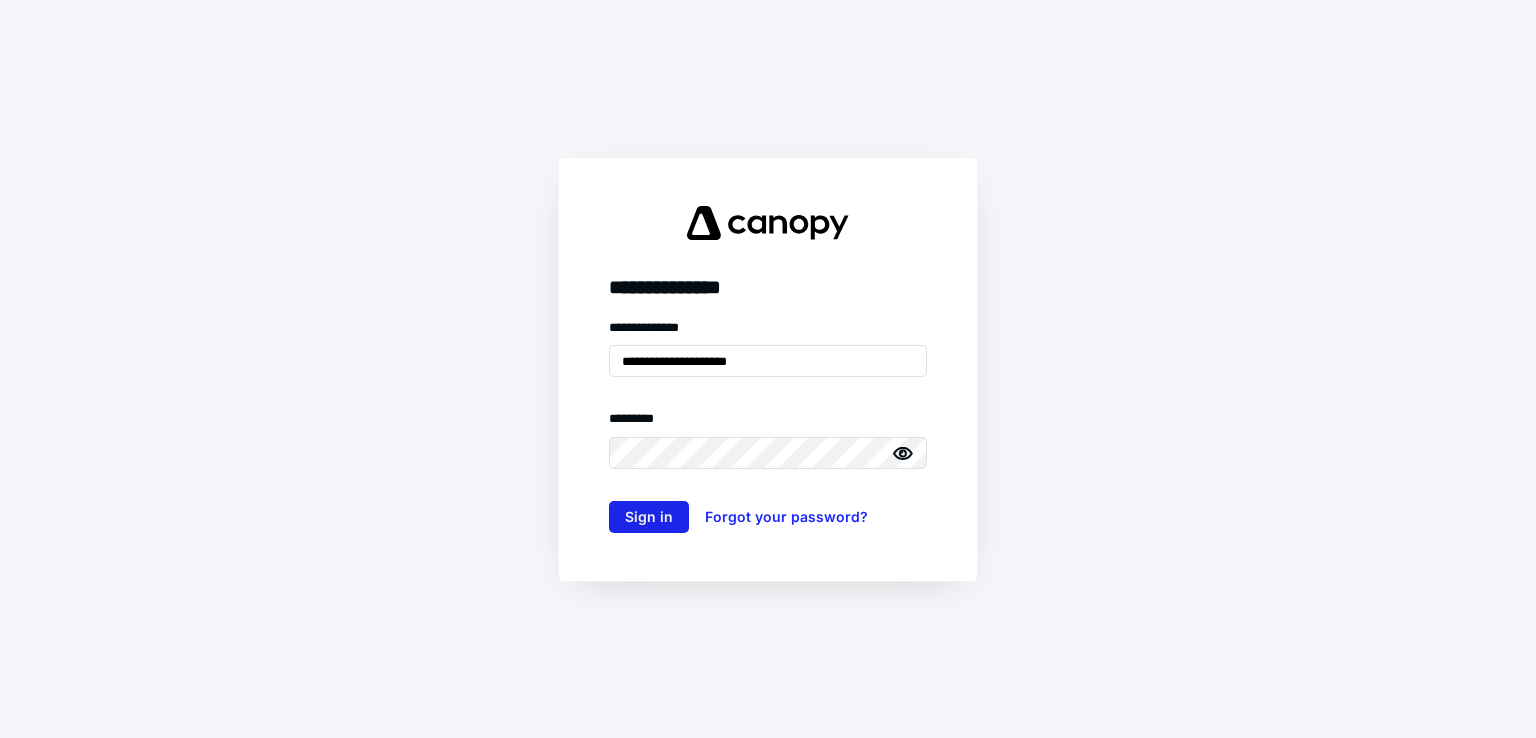 click on "Sign in" at bounding box center (649, 517) 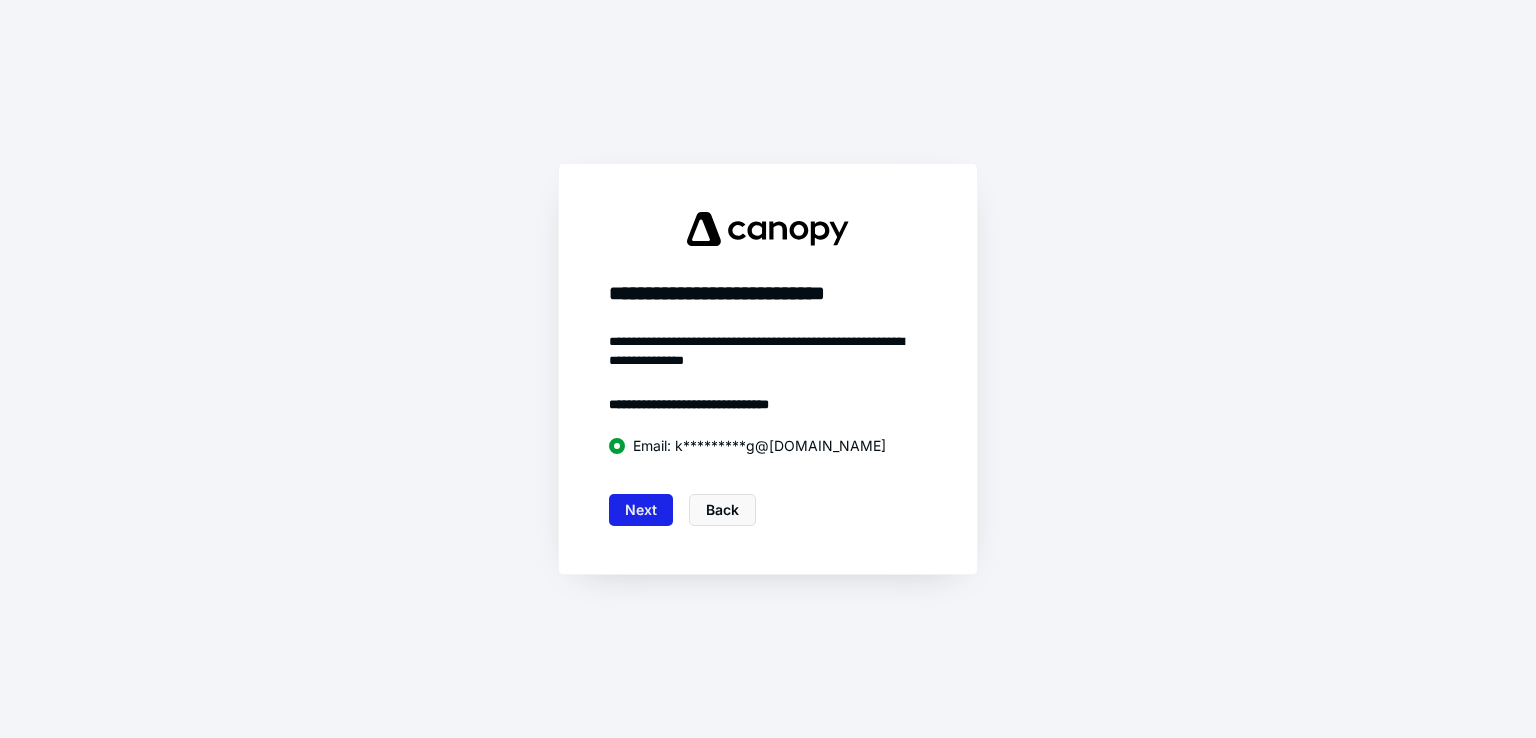 click on "Next" at bounding box center (641, 510) 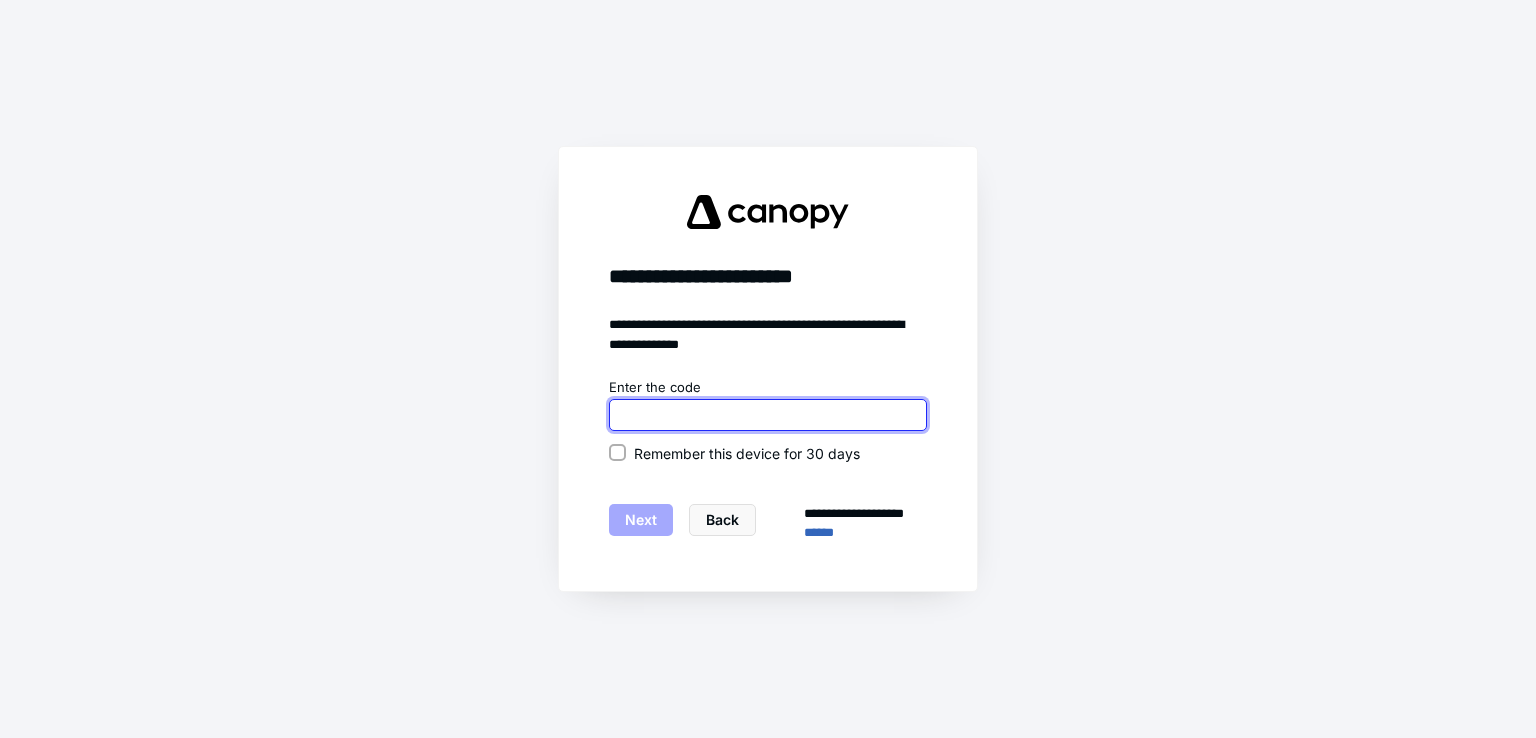 click at bounding box center (768, 415) 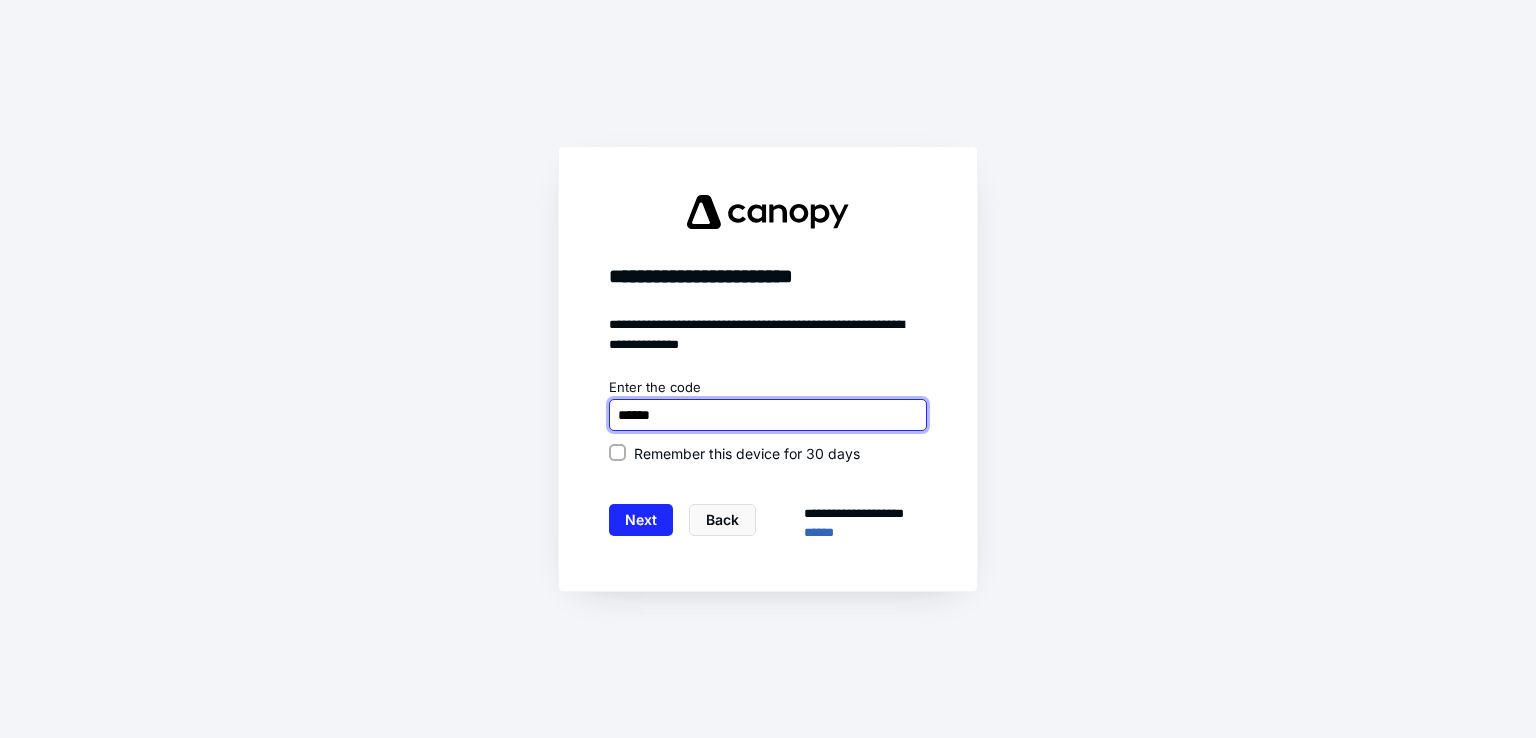 type on "******" 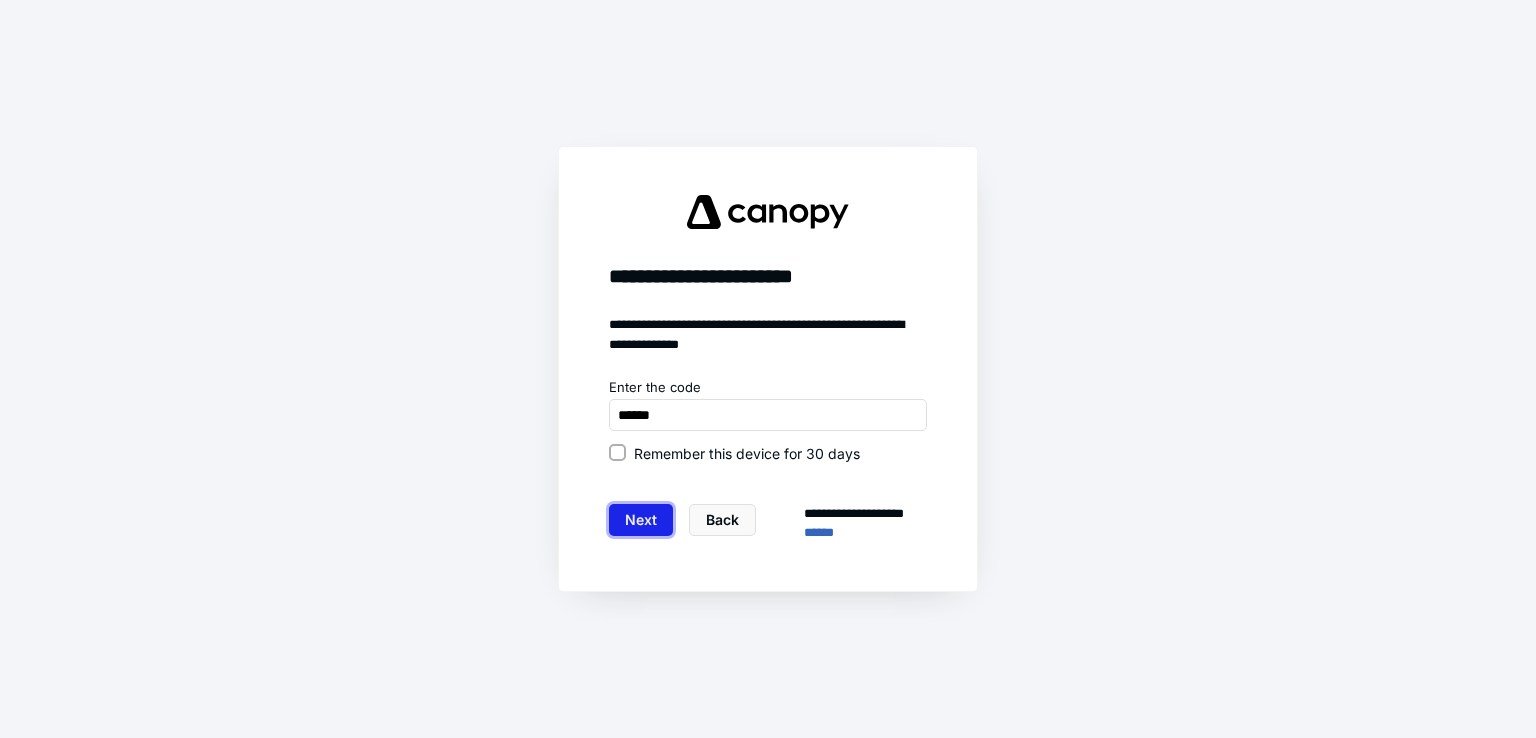 click on "Next" at bounding box center (641, 520) 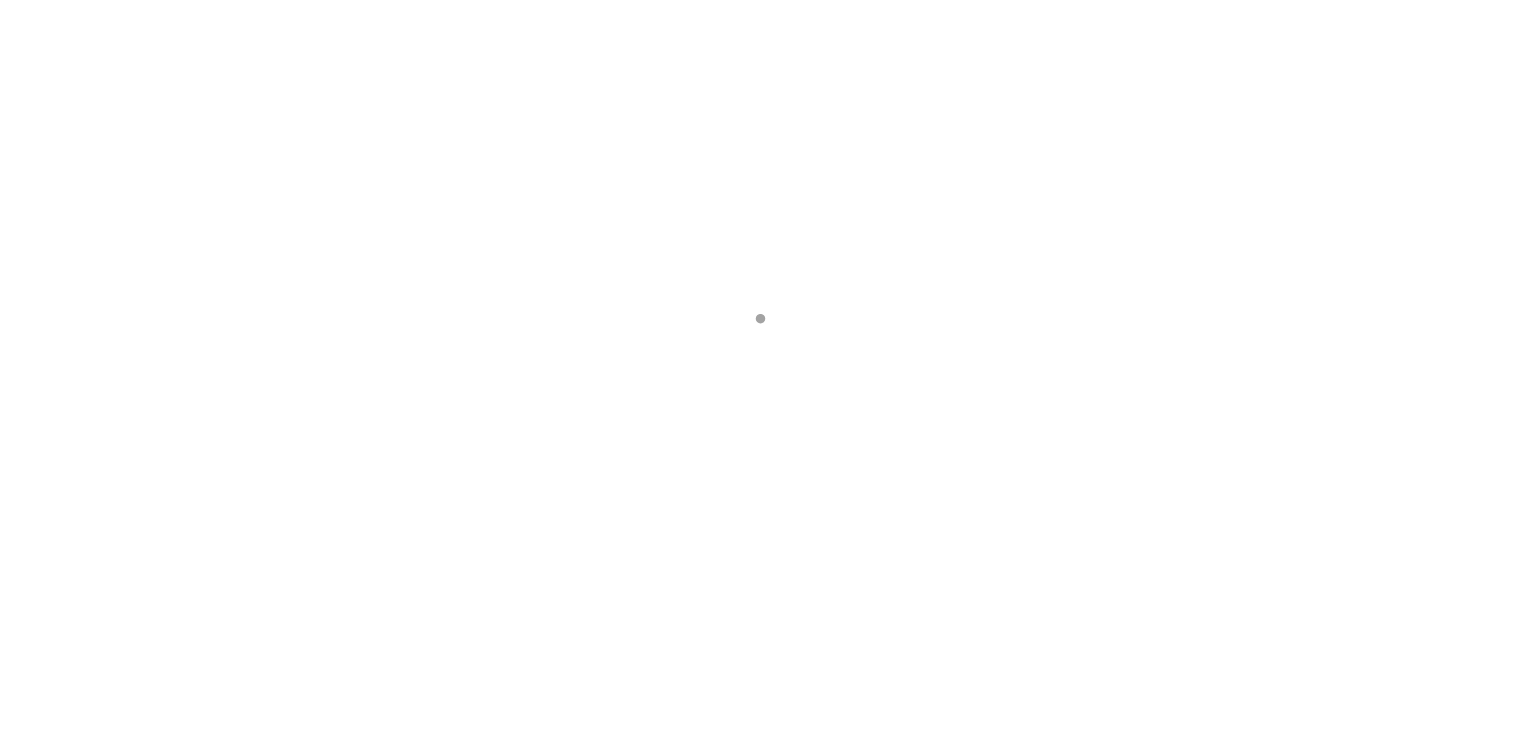 scroll, scrollTop: 0, scrollLeft: 0, axis: both 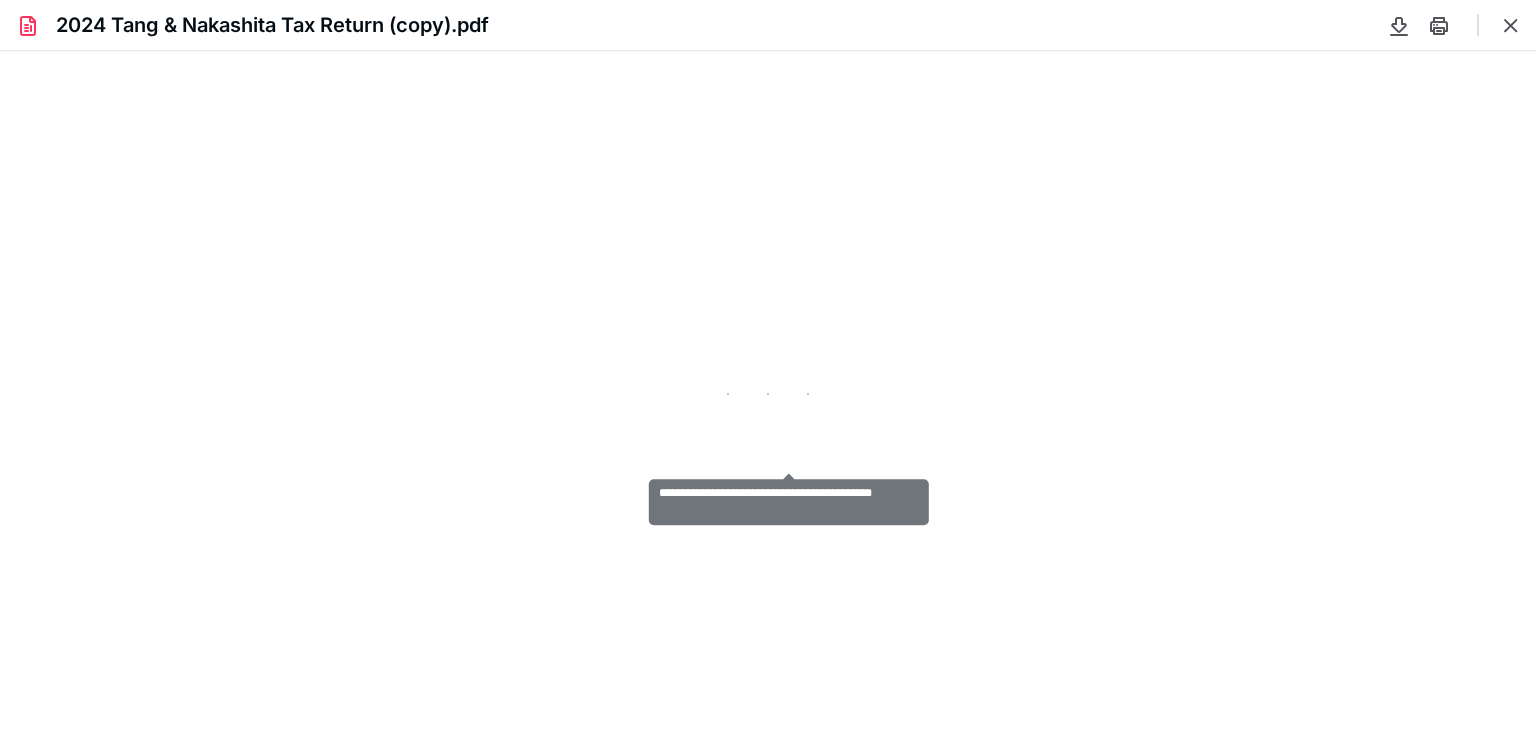 type on "82" 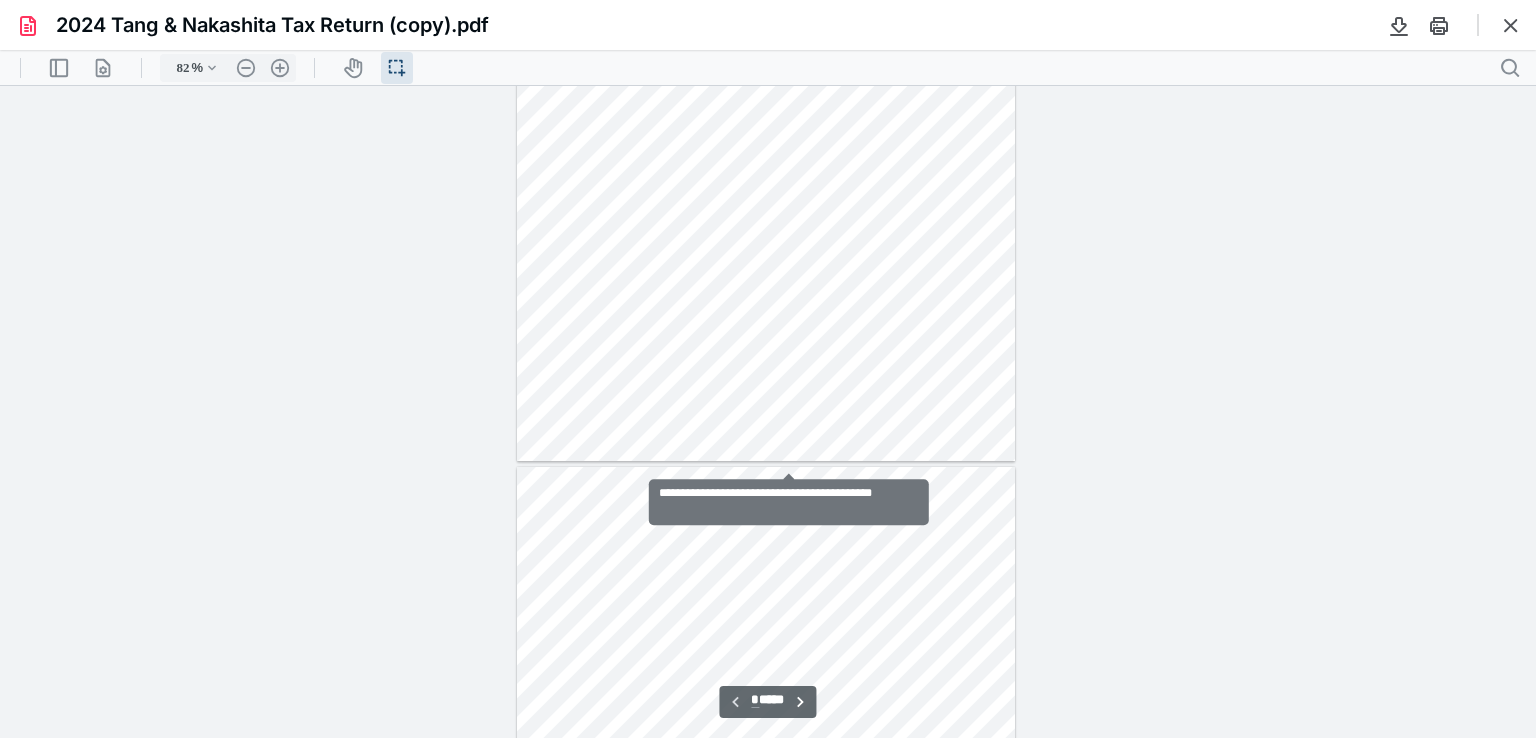 scroll, scrollTop: 304, scrollLeft: 0, axis: vertical 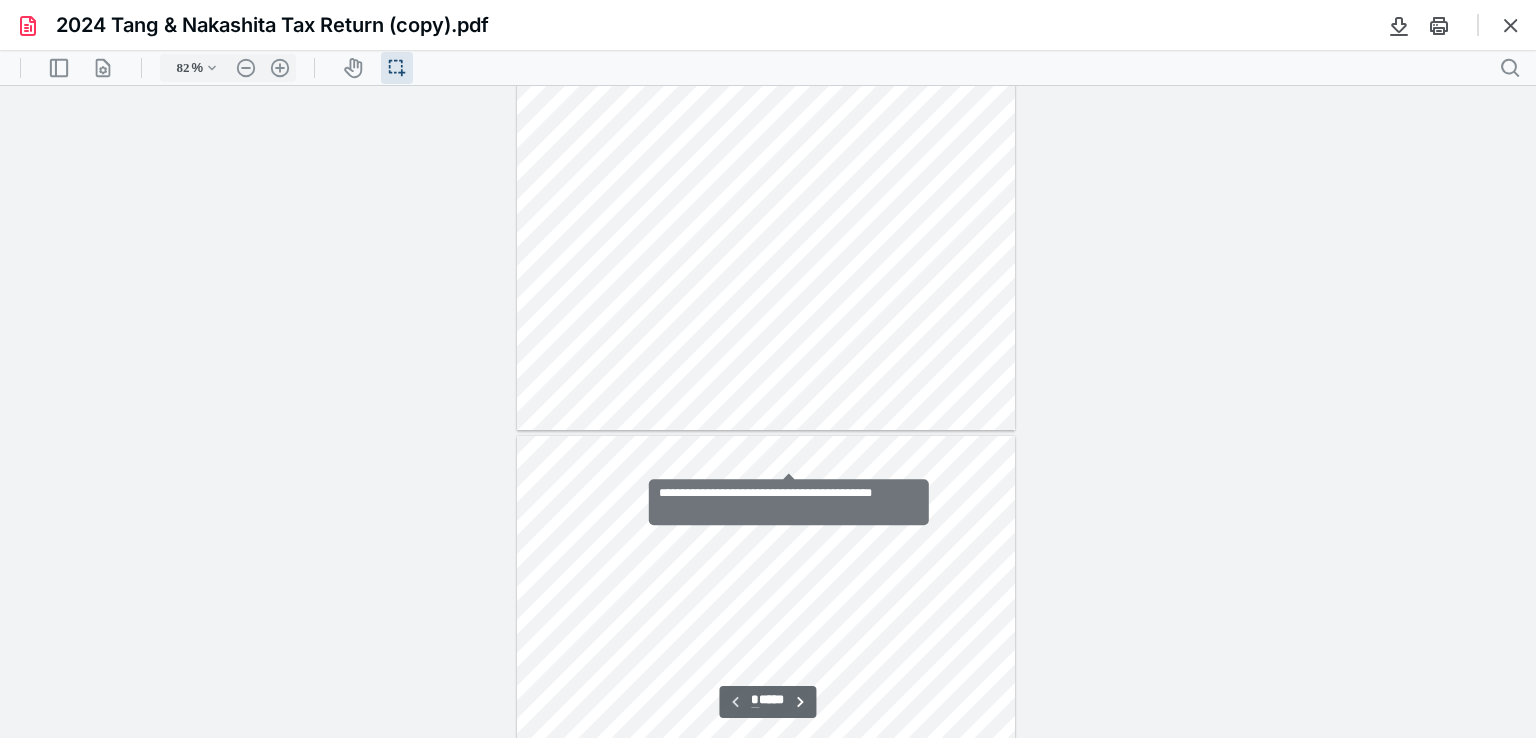 type on "*" 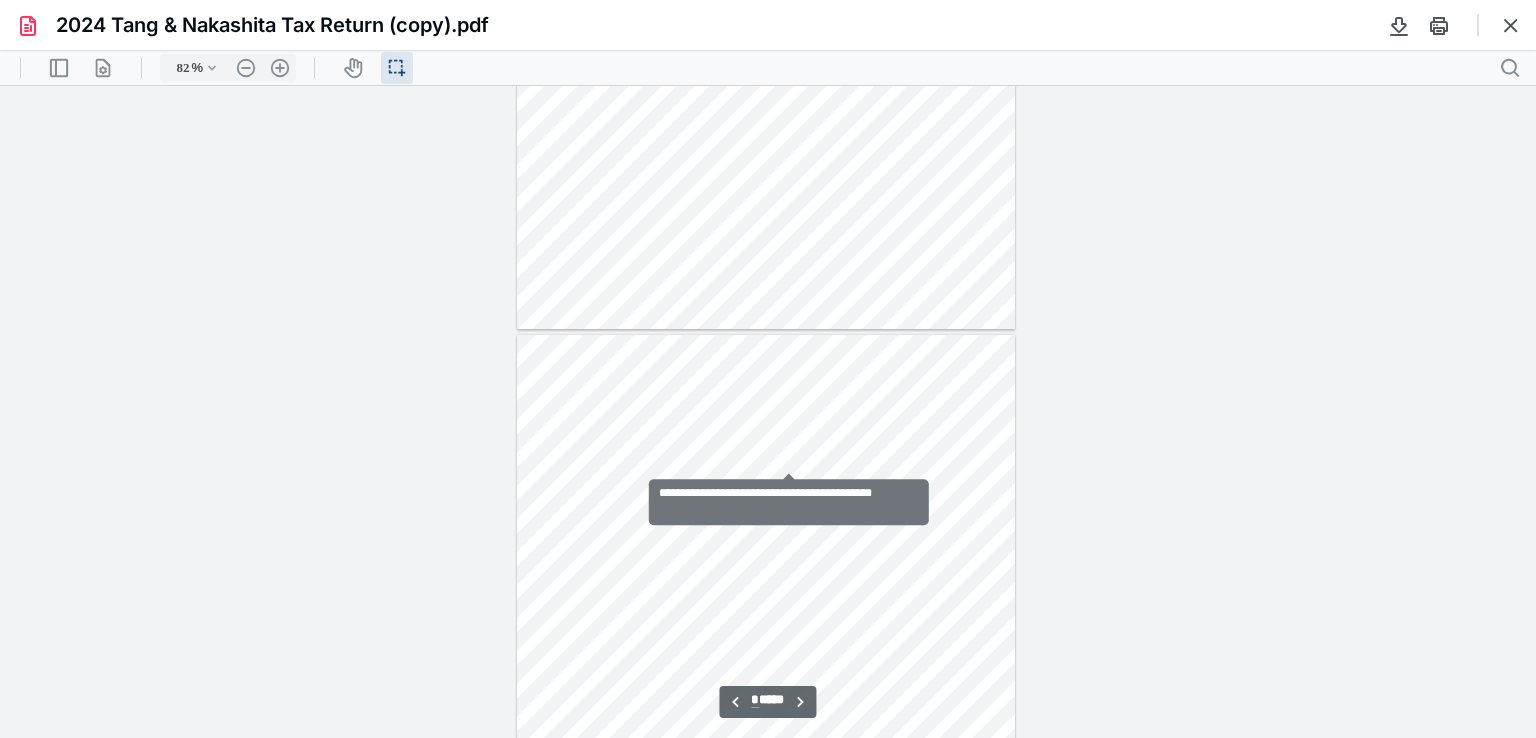 scroll, scrollTop: 452, scrollLeft: 0, axis: vertical 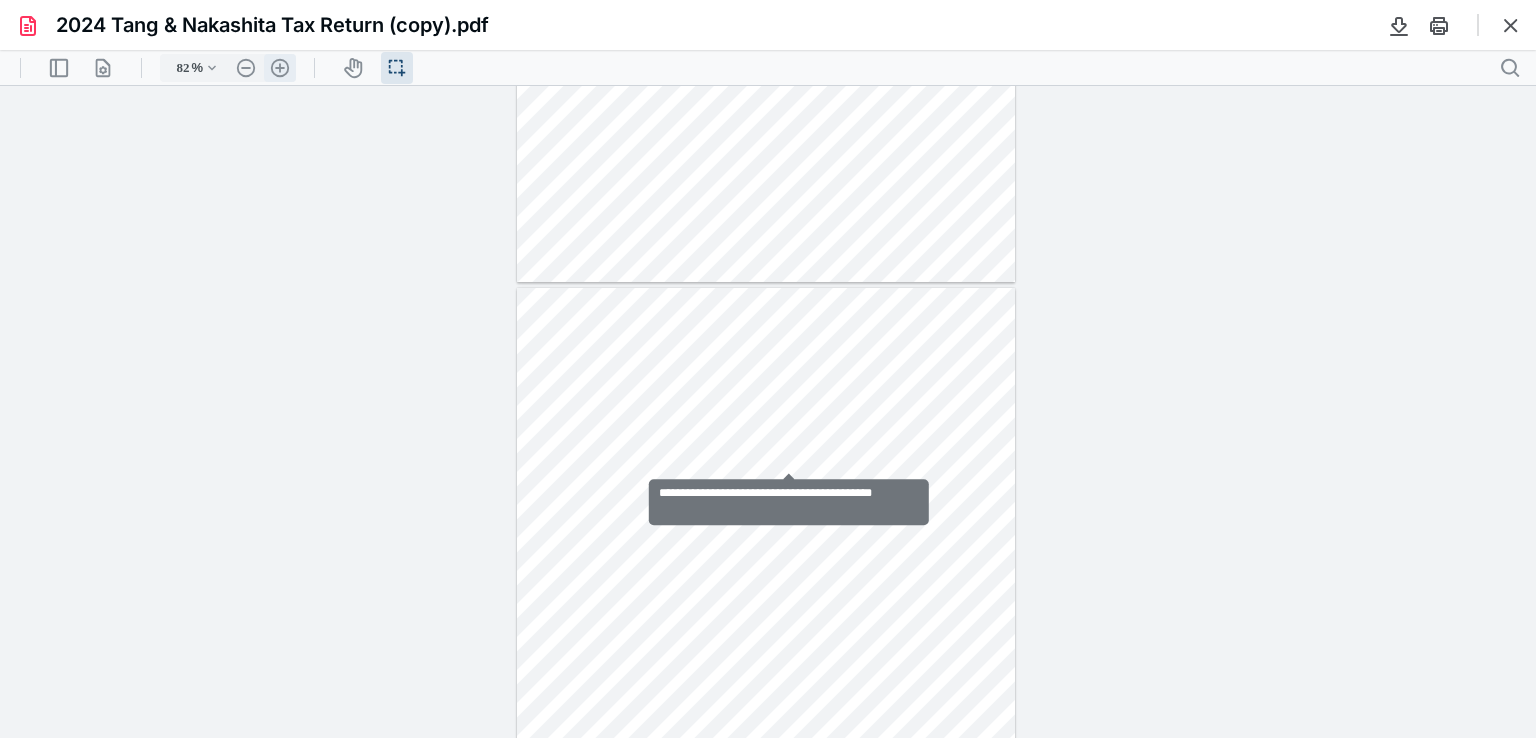click on ".cls-1{fill:#abb0c4;} icon - header - zoom - in - line" at bounding box center (280, 68) 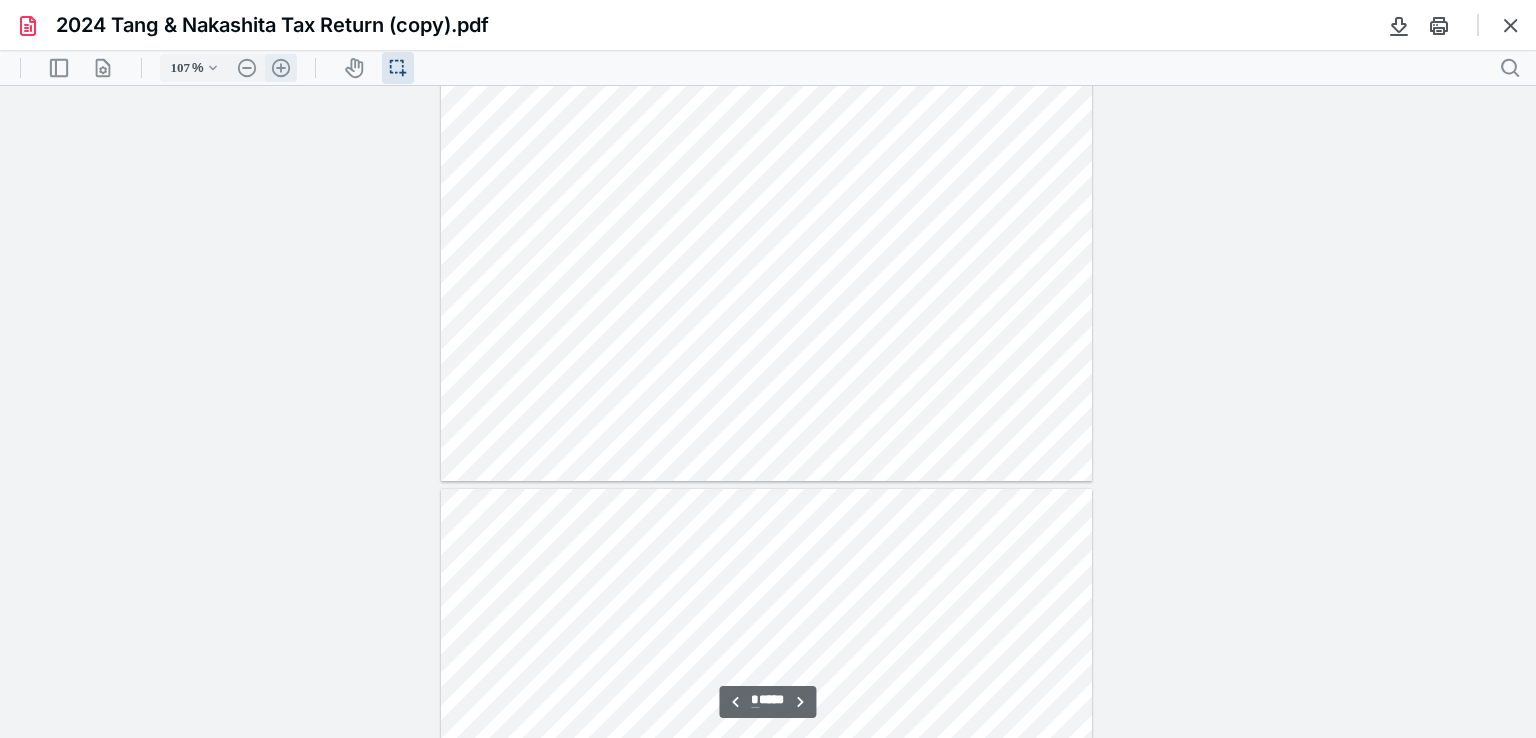 scroll, scrollTop: 686, scrollLeft: 0, axis: vertical 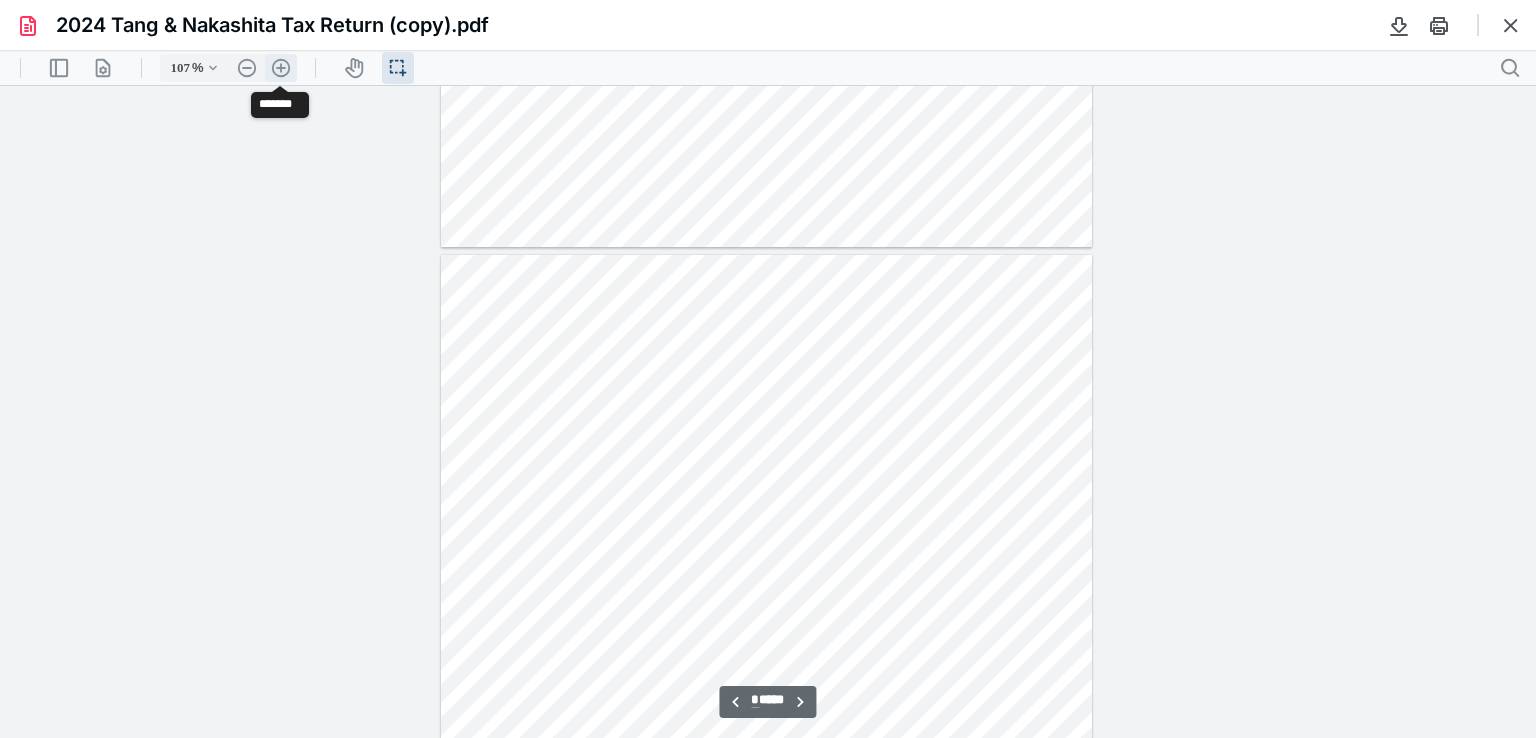 click on ".cls-1{fill:#abb0c4;} icon - header - zoom - in - line" at bounding box center (281, 68) 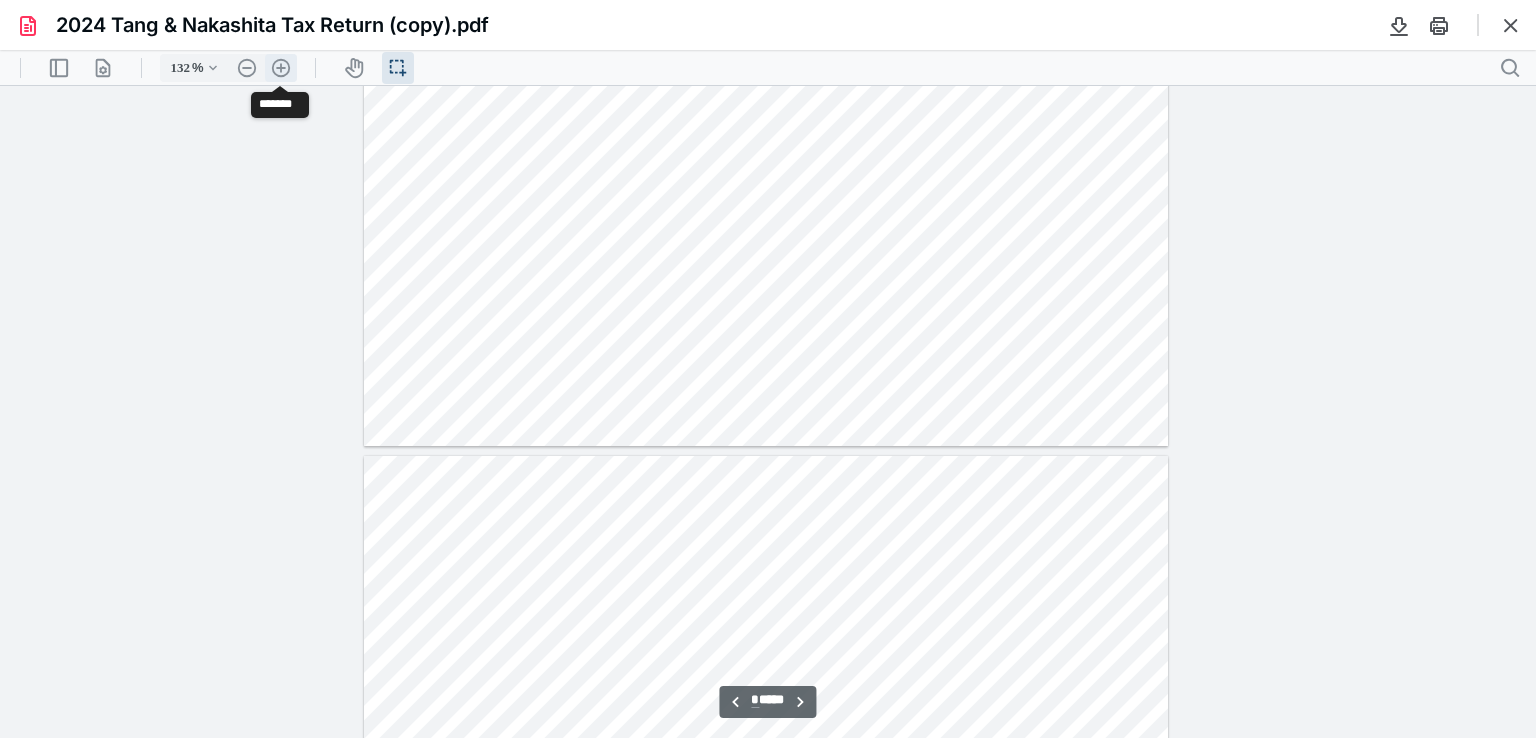 scroll, scrollTop: 920, scrollLeft: 0, axis: vertical 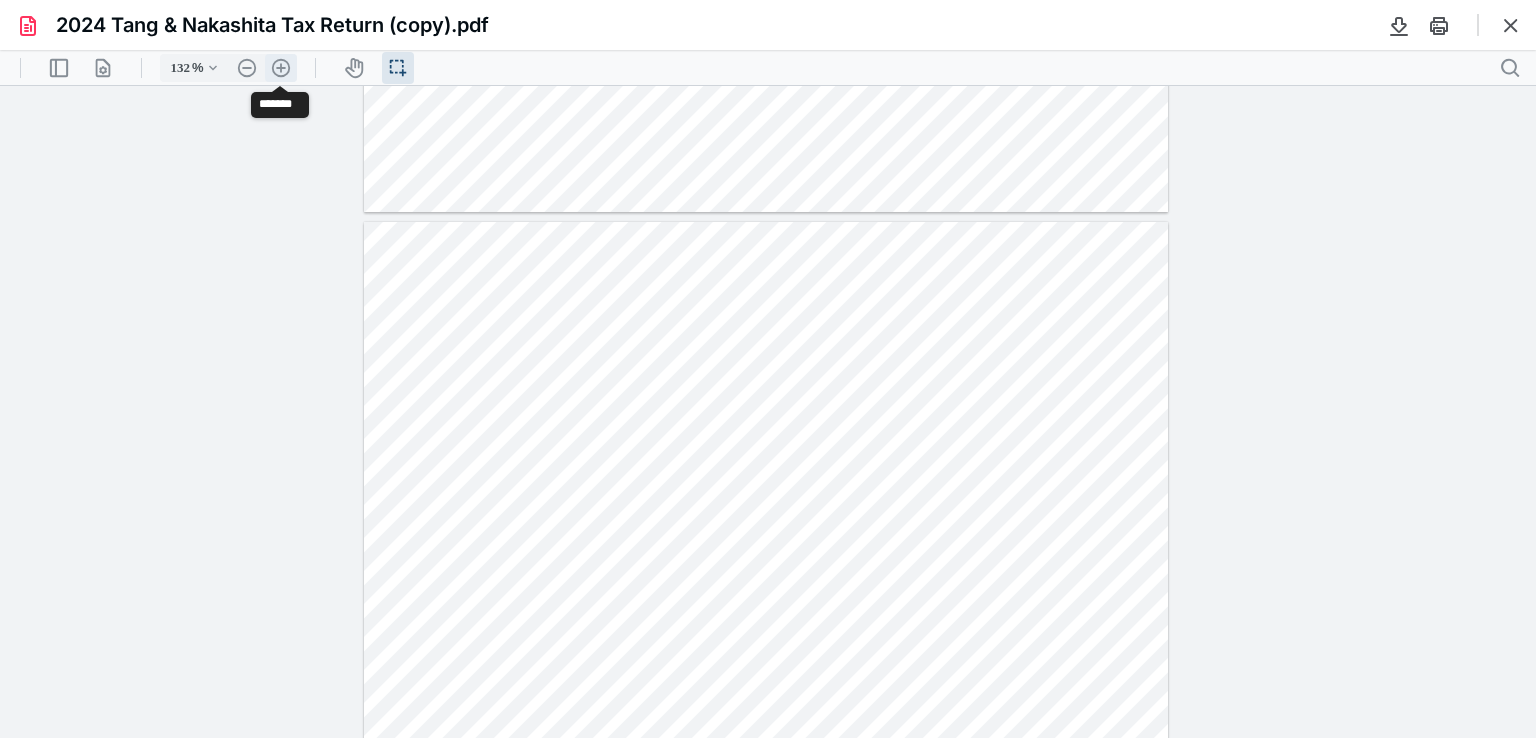 click on ".cls-1{fill:#abb0c4;} icon - header - zoom - in - line" at bounding box center (281, 68) 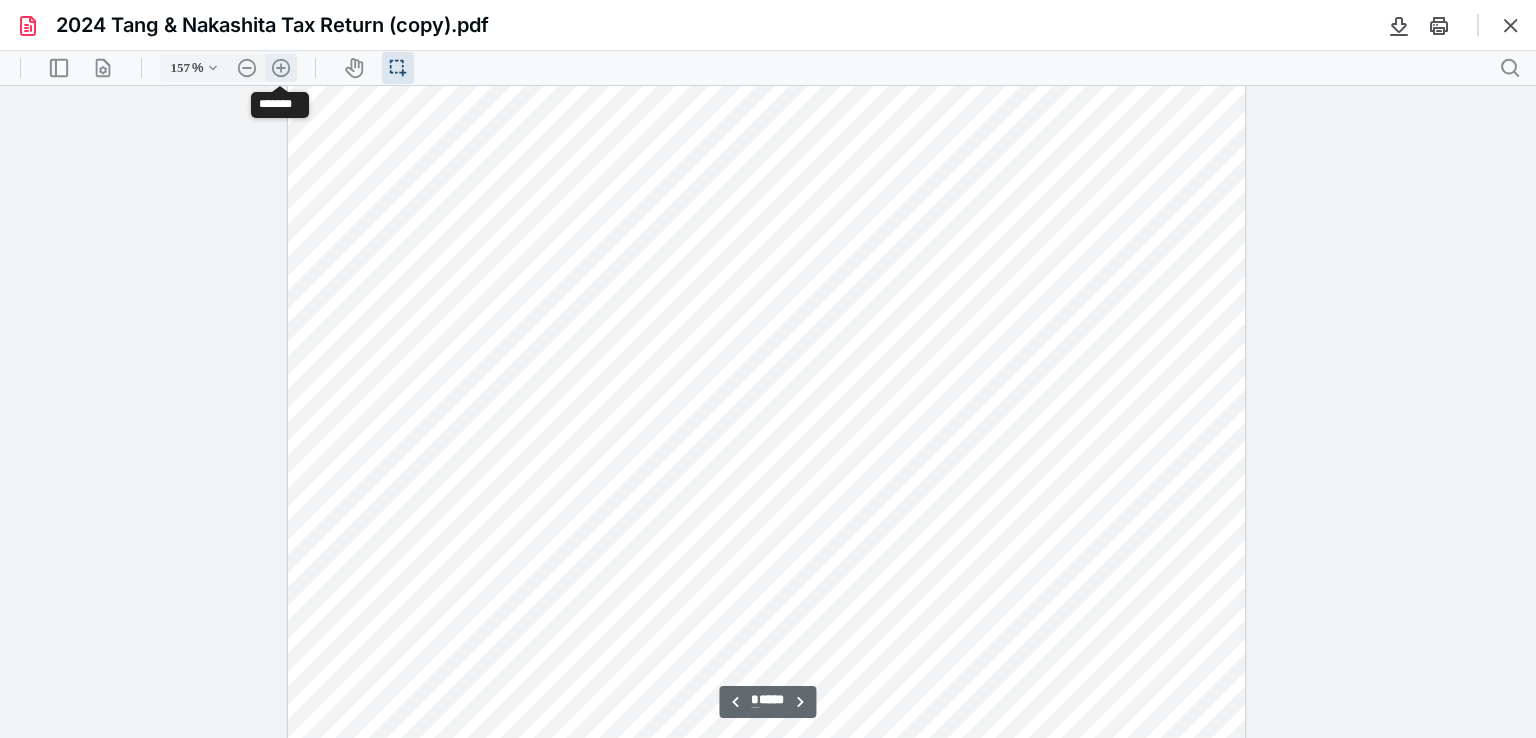 scroll, scrollTop: 1732, scrollLeft: 0, axis: vertical 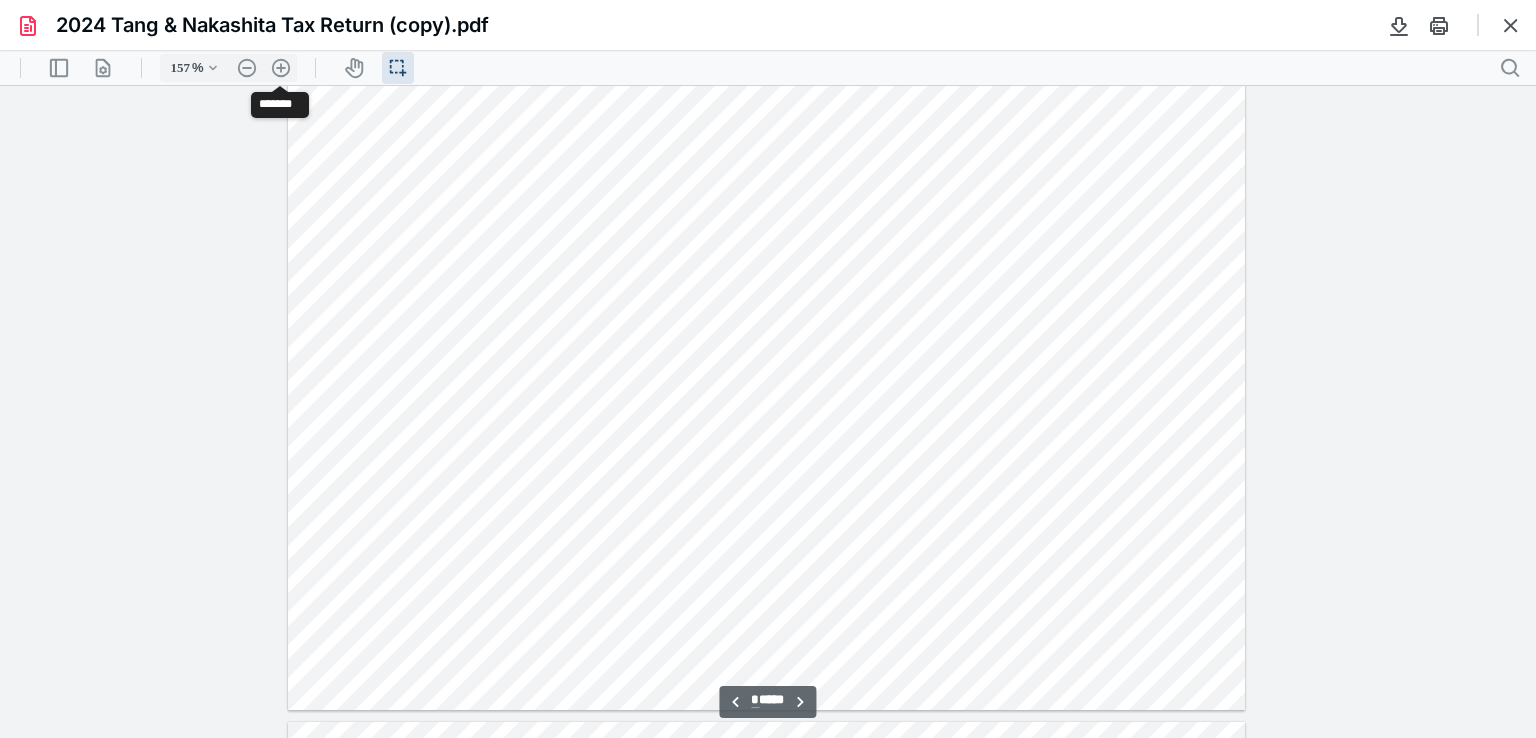 click on "**********" at bounding box center [767, 22608] 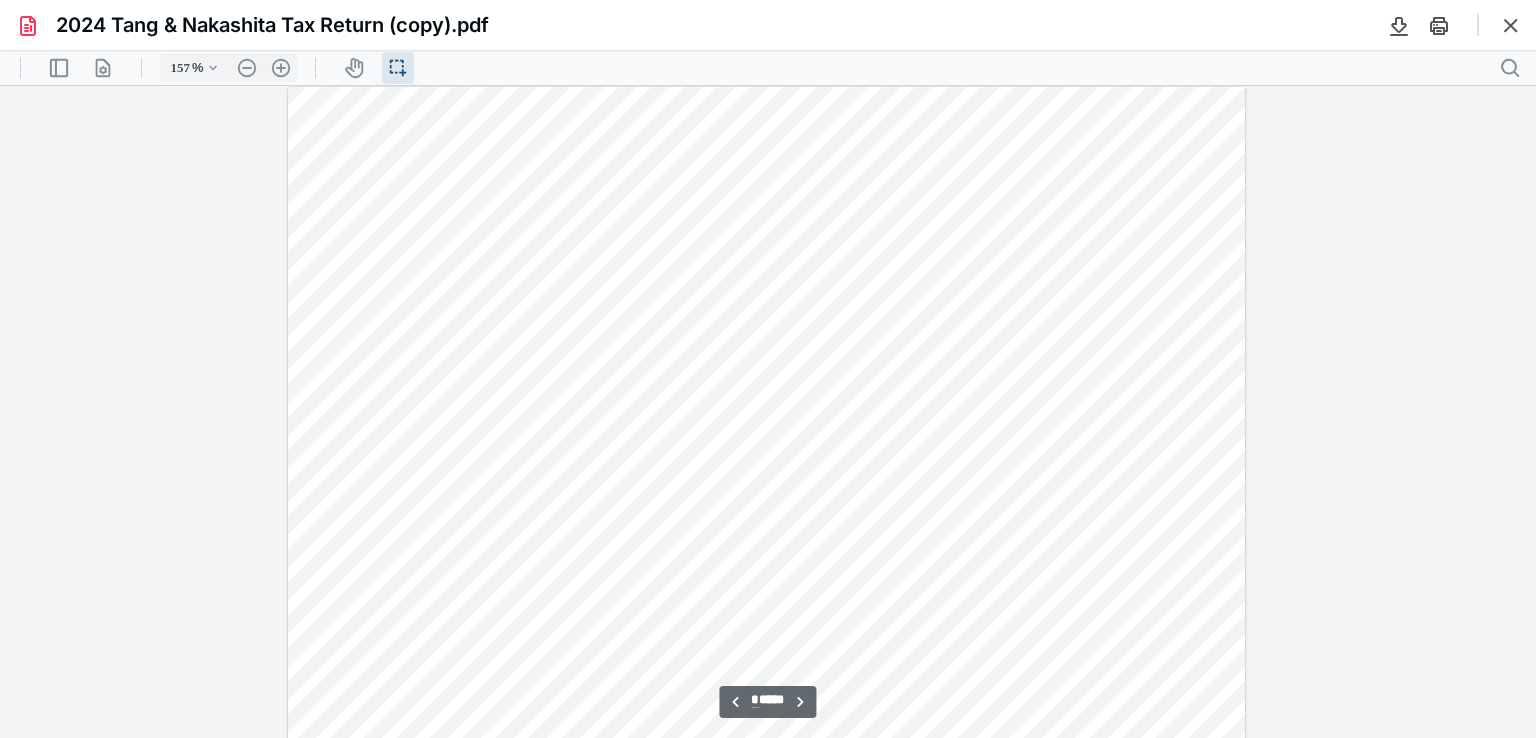 scroll, scrollTop: 2511, scrollLeft: 0, axis: vertical 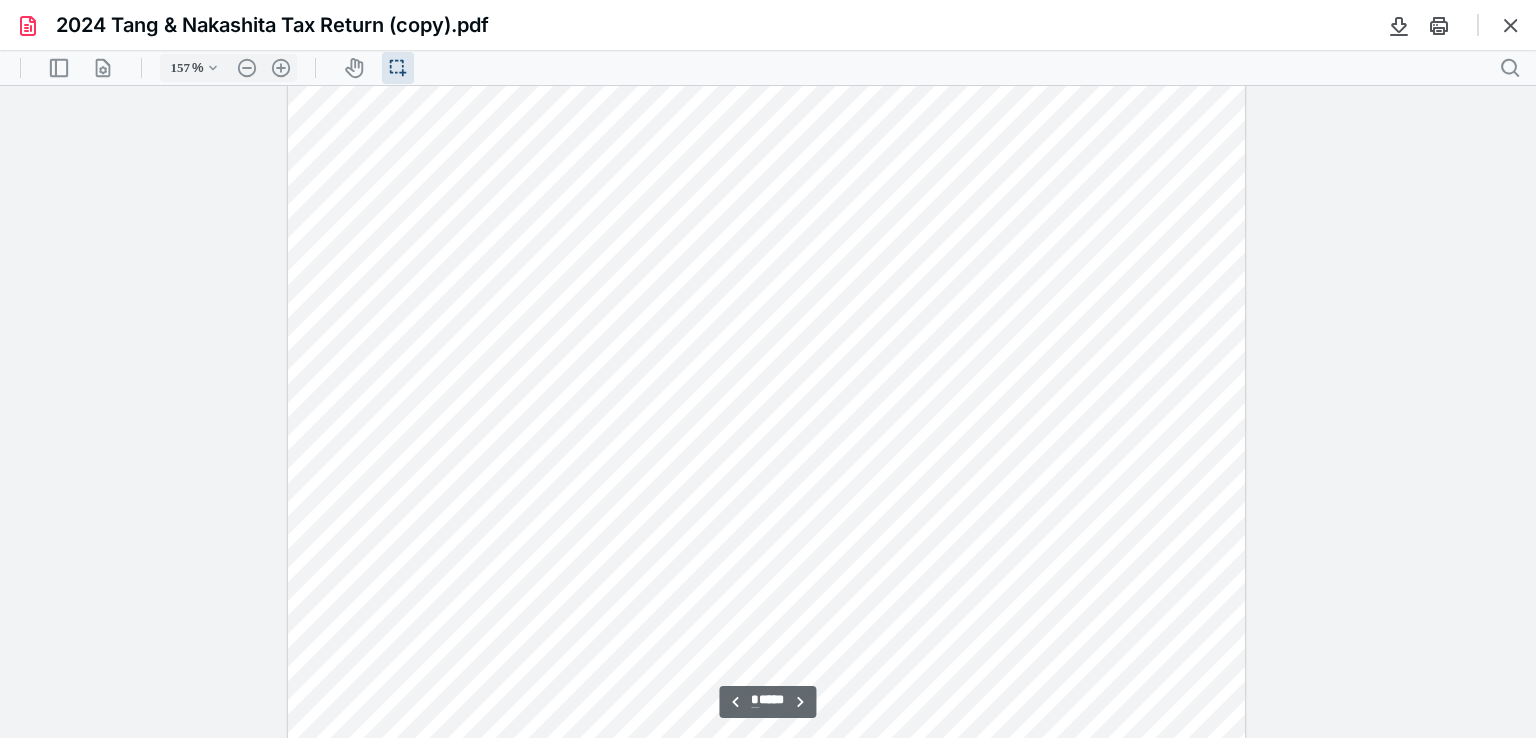 click on "**********" at bounding box center [767, 21940] 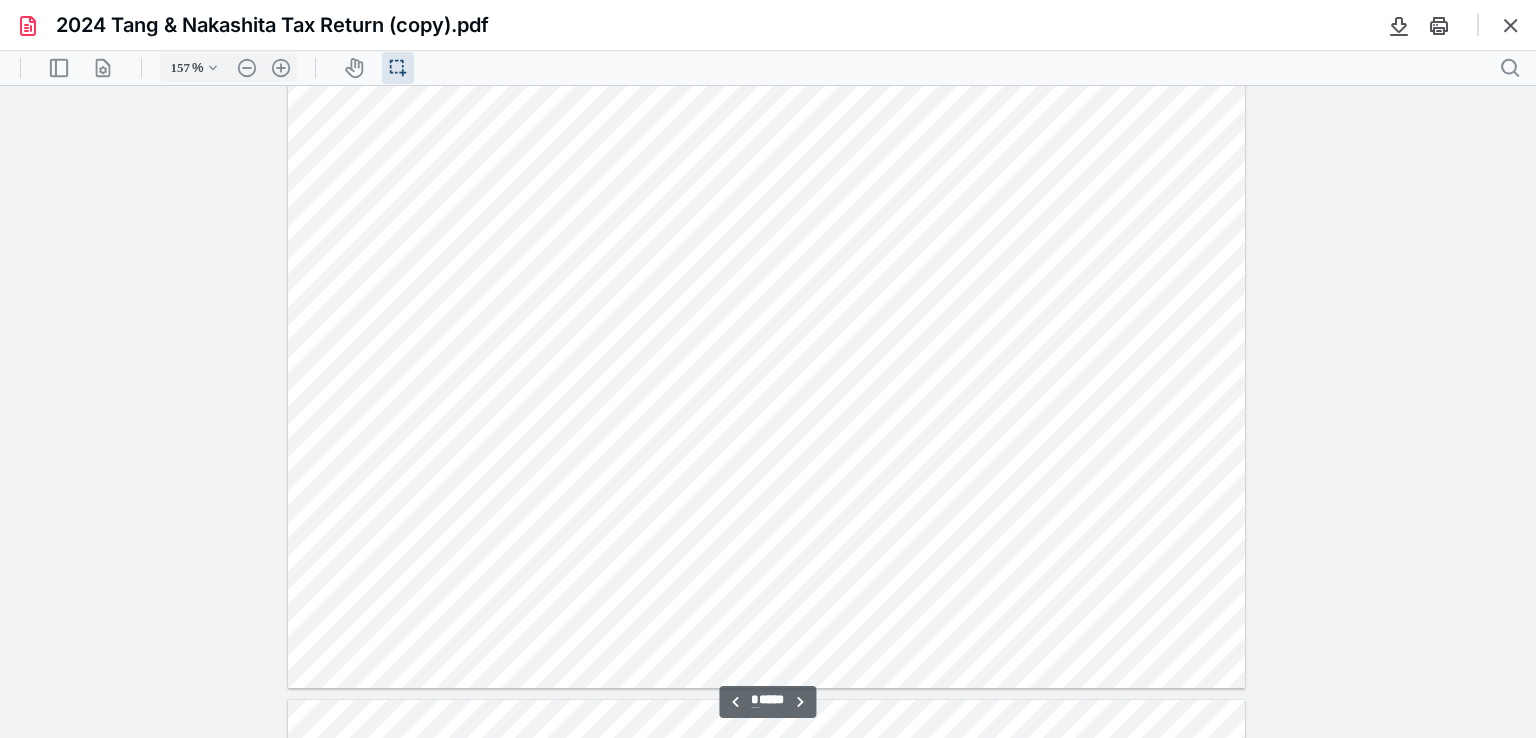 scroll, scrollTop: 5655, scrollLeft: 0, axis: vertical 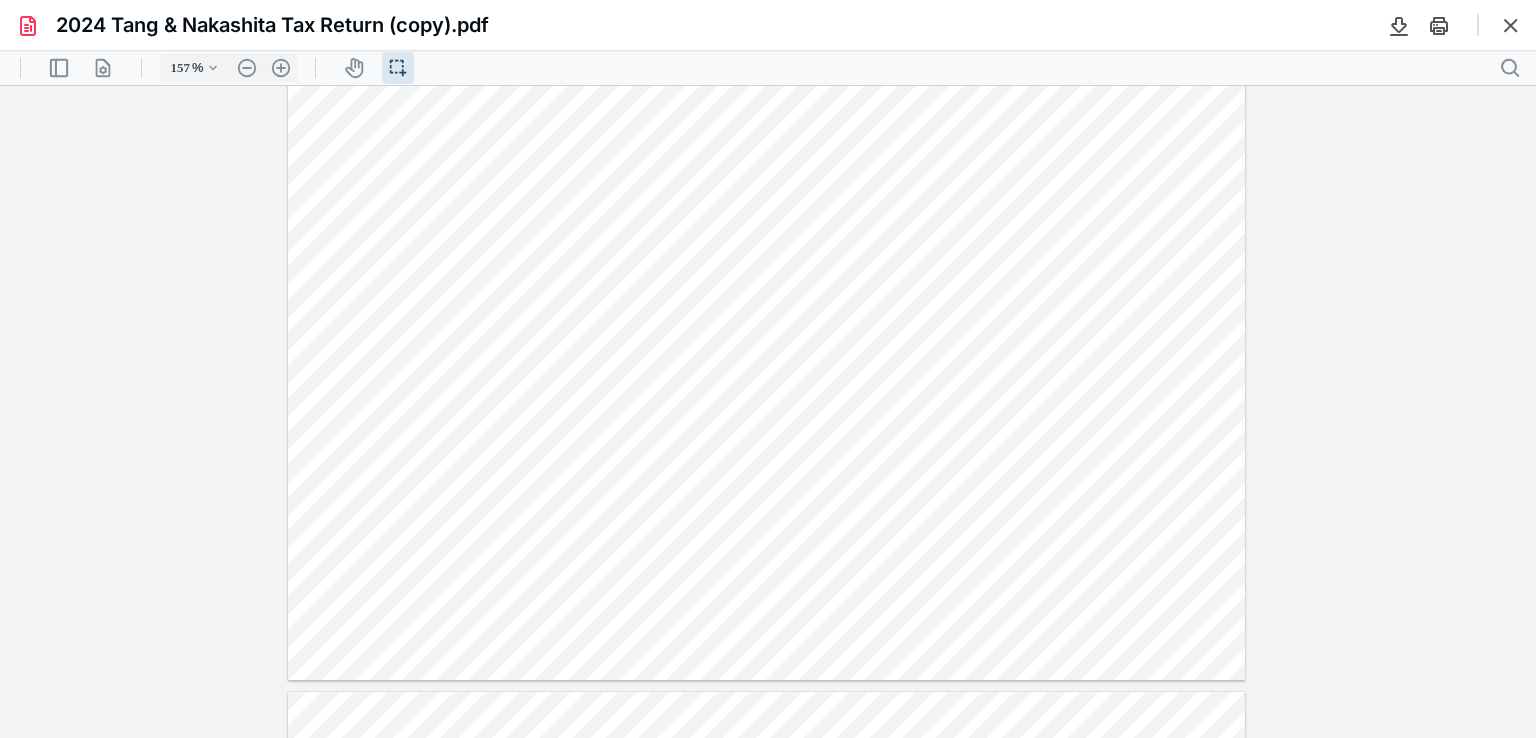 click at bounding box center (767, 60) 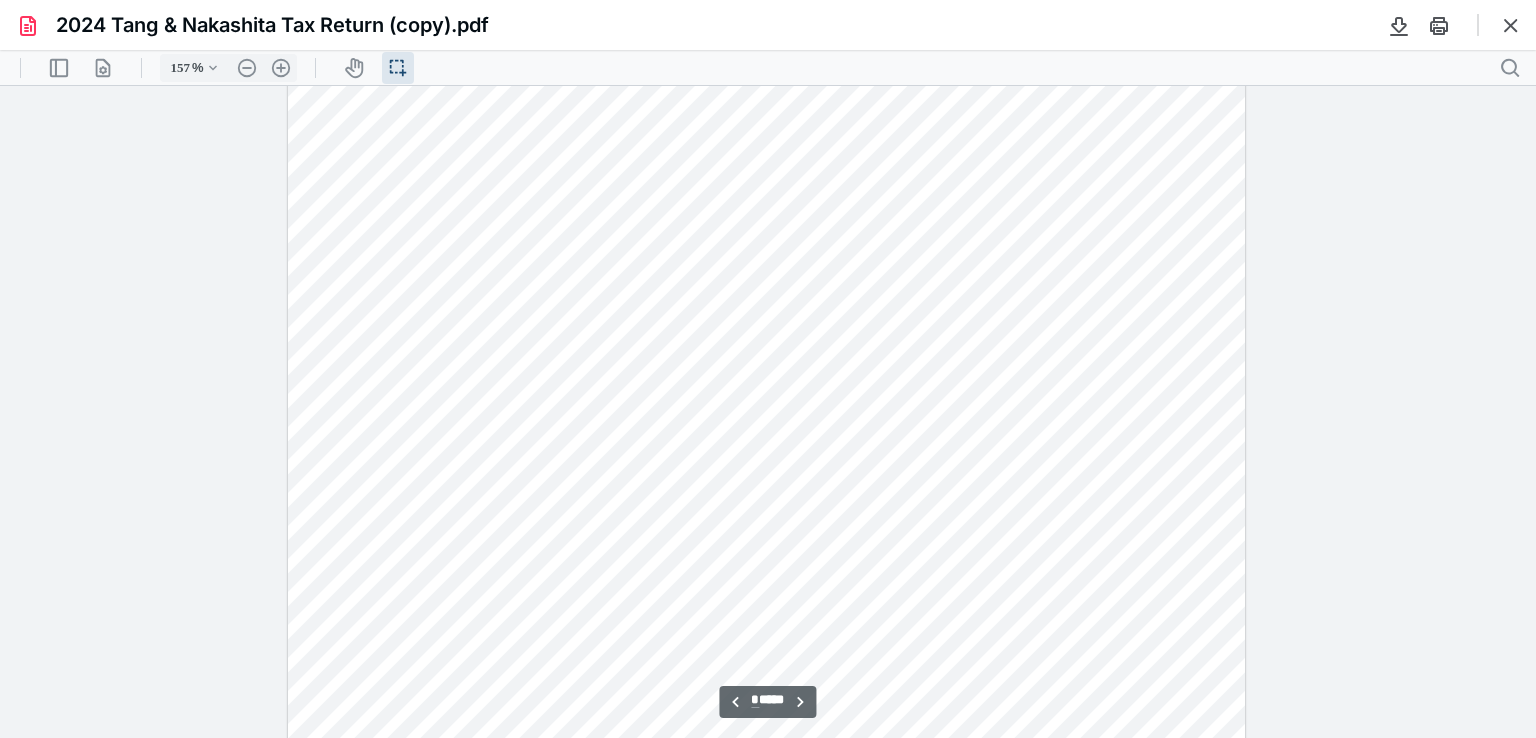 scroll, scrollTop: 5314, scrollLeft: 0, axis: vertical 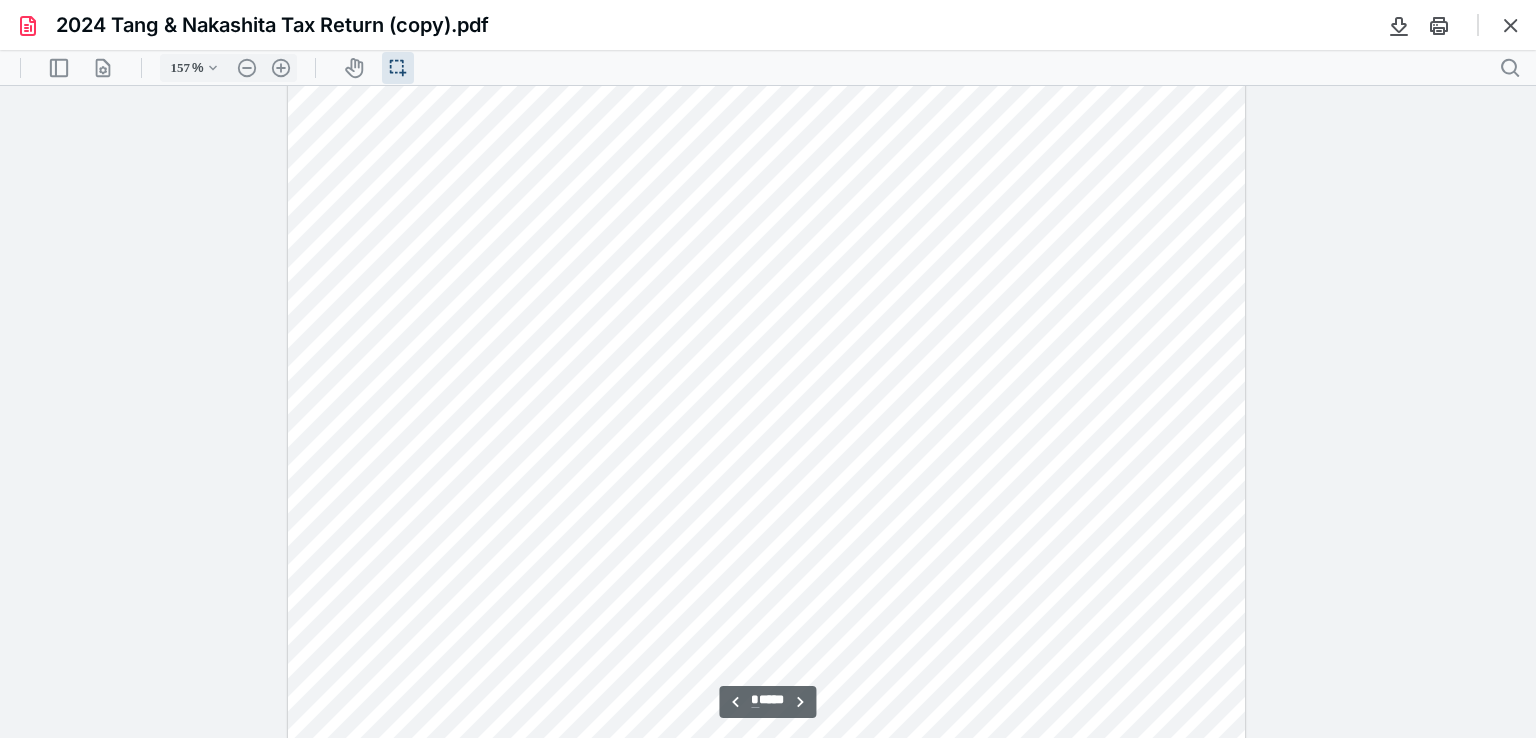 click at bounding box center [767, 17656] 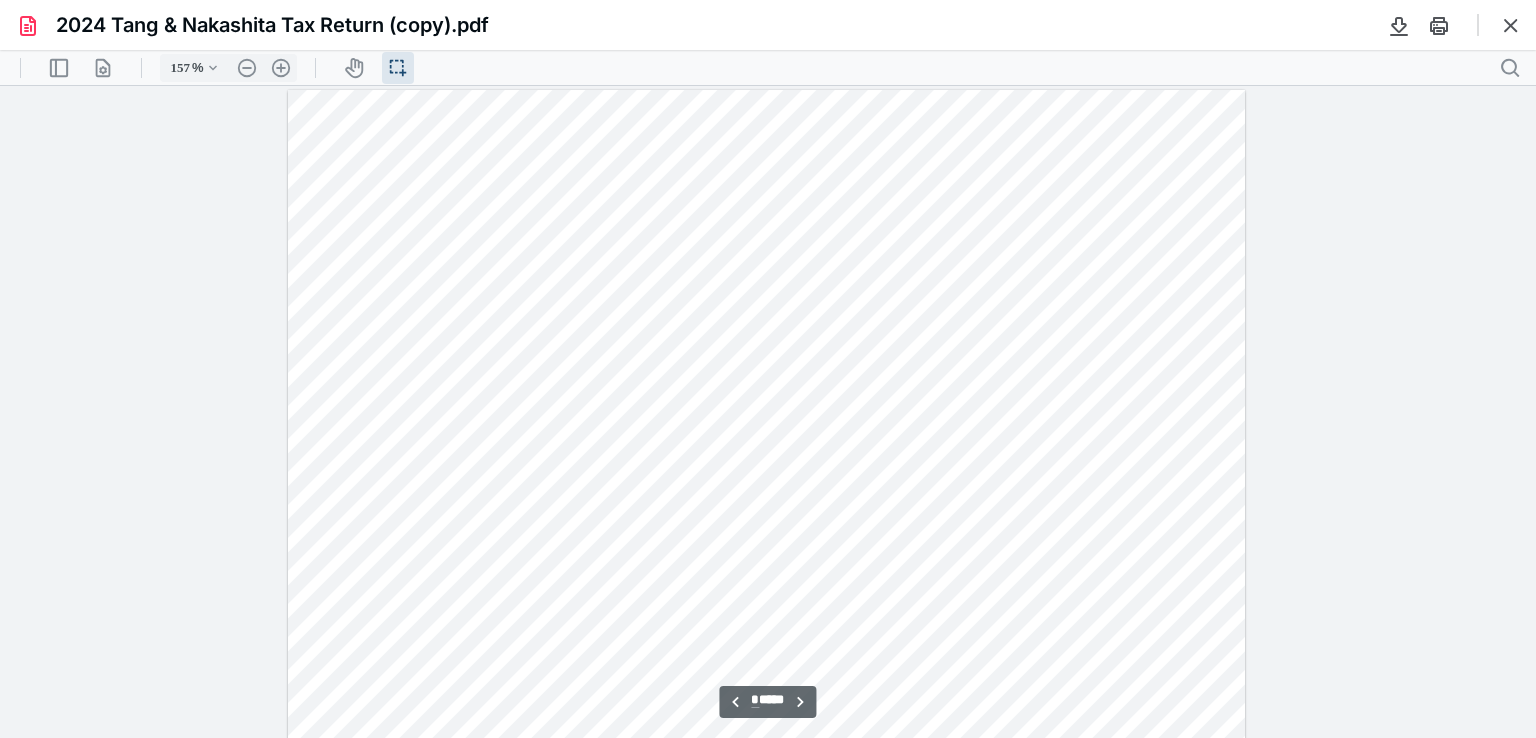 scroll, scrollTop: 7511, scrollLeft: 0, axis: vertical 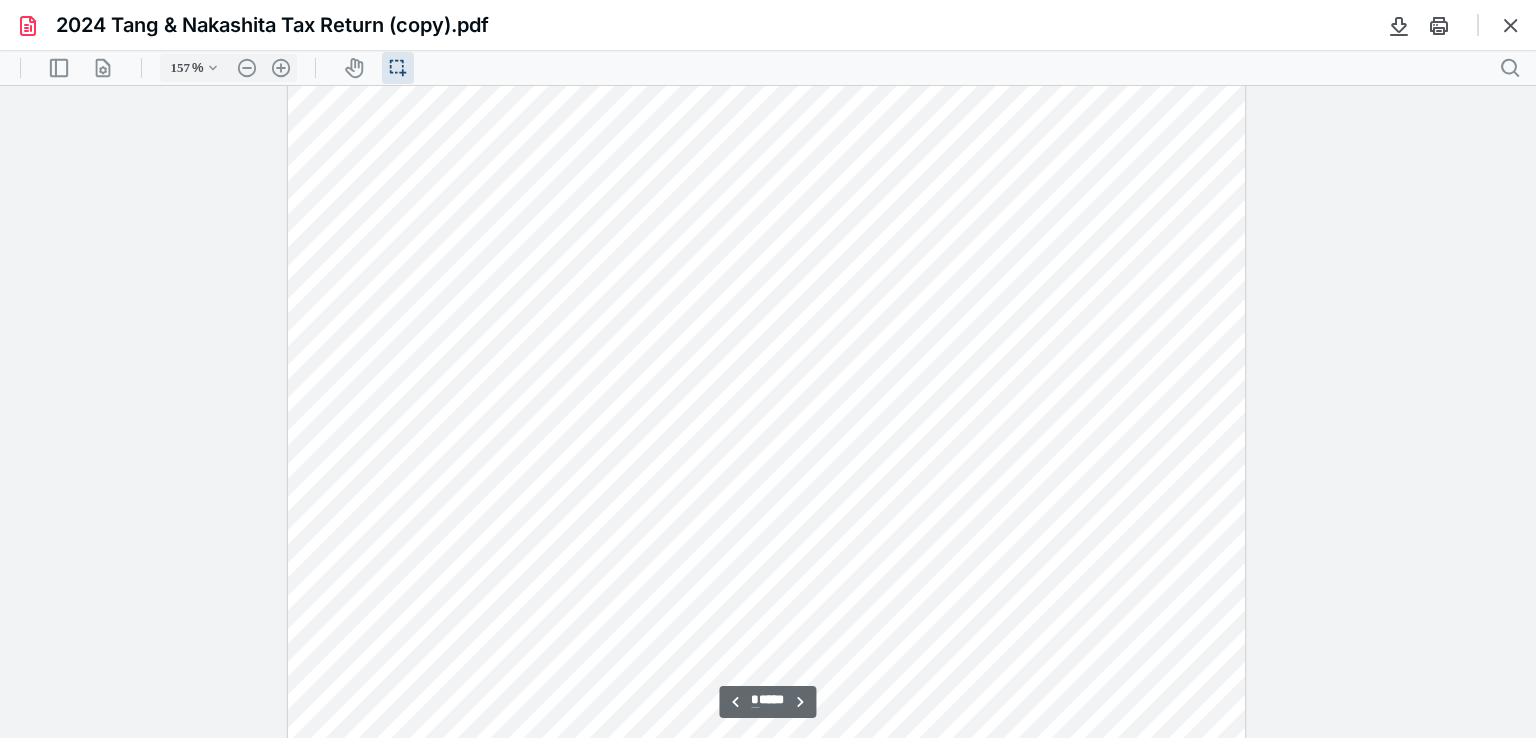 click at bounding box center (768, 412) 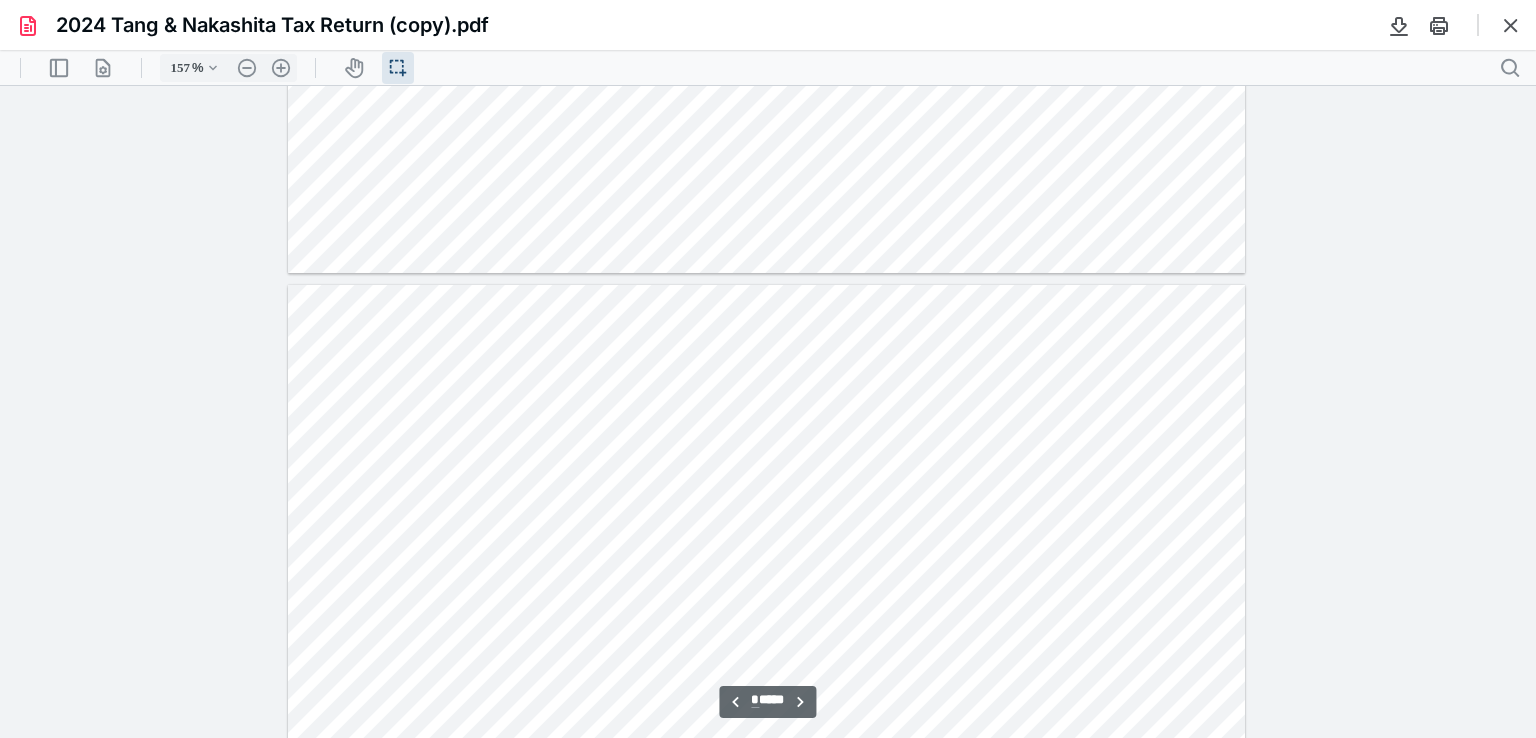 scroll, scrollTop: 8728, scrollLeft: 0, axis: vertical 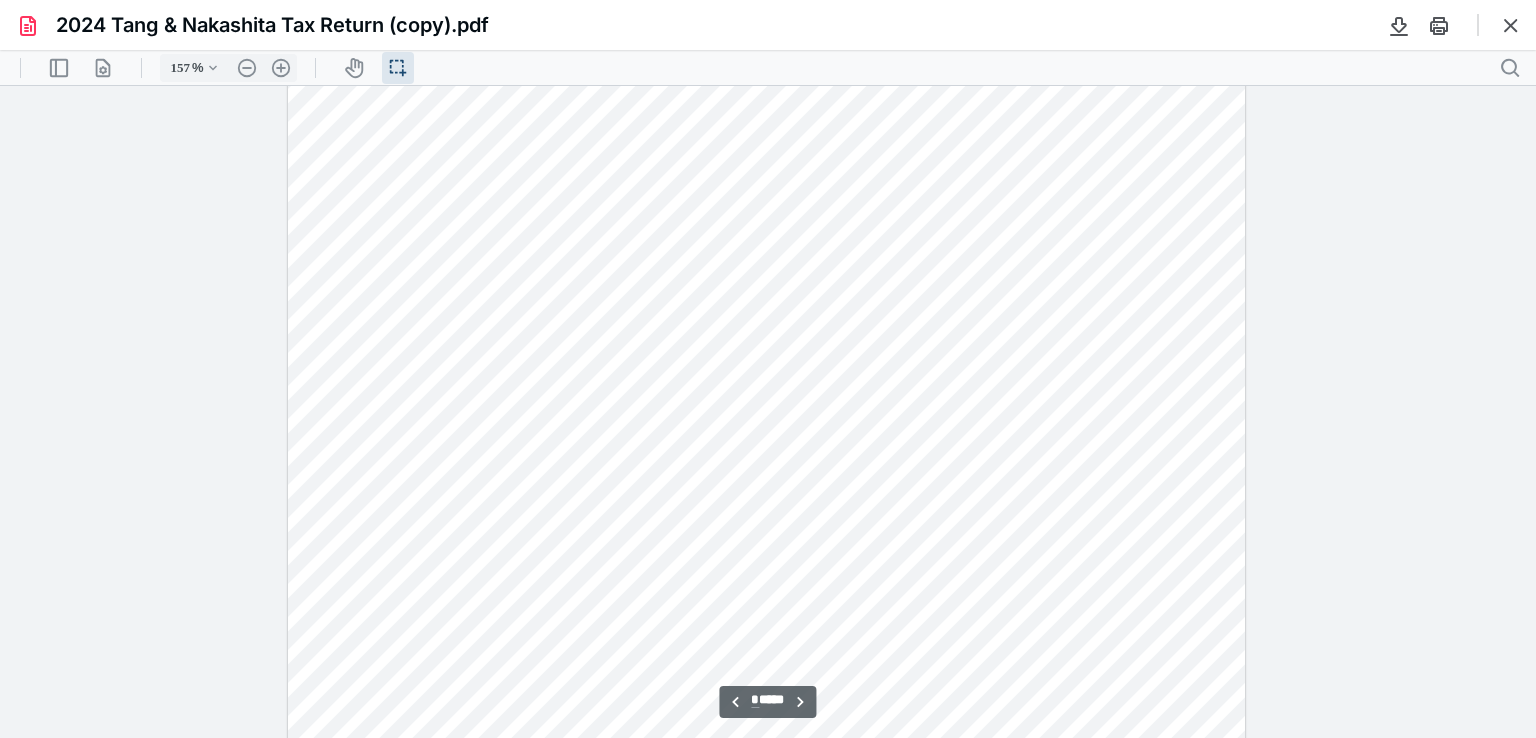 click at bounding box center (768, 412) 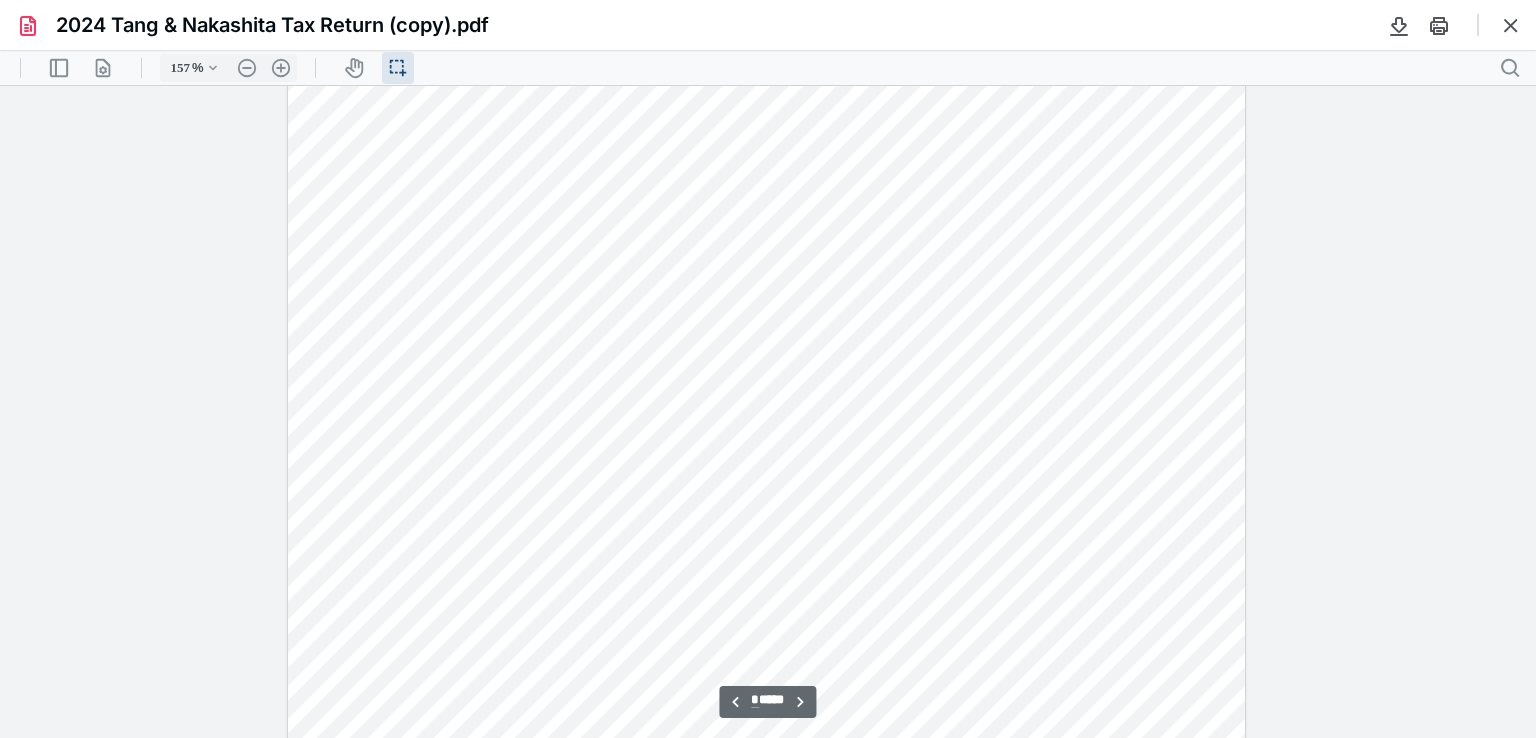 scroll, scrollTop: 10616, scrollLeft: 0, axis: vertical 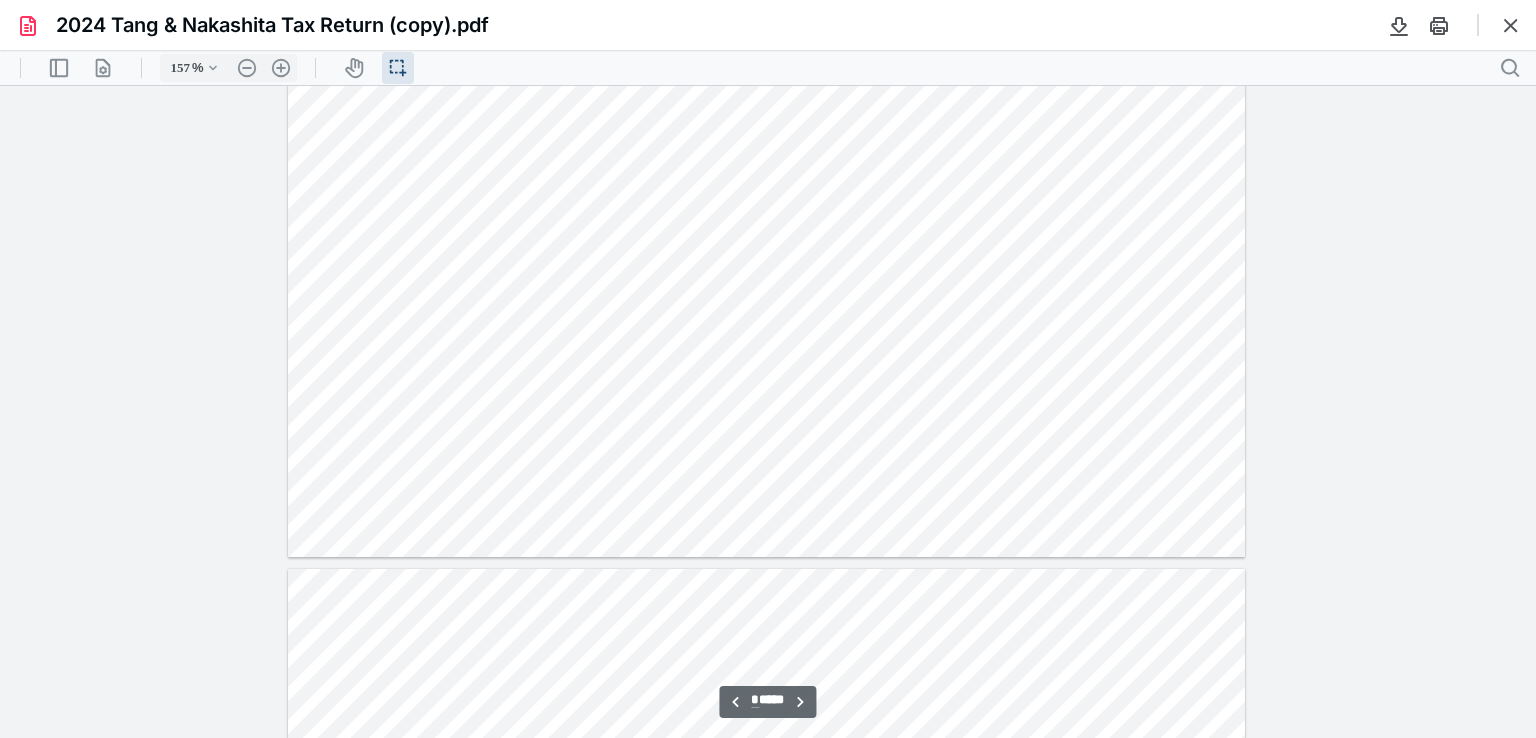 click at bounding box center [768, 412] 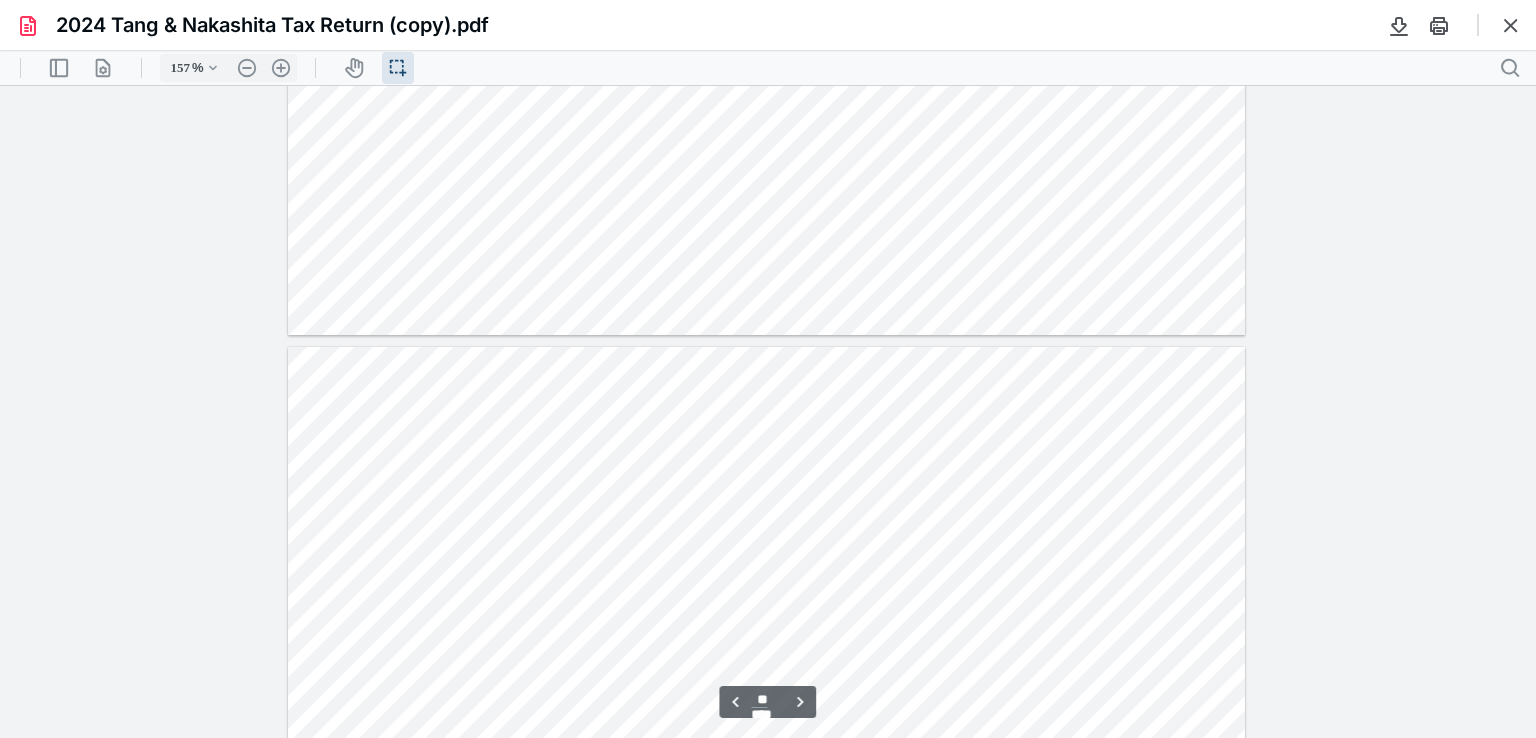 click at bounding box center (768, 412) 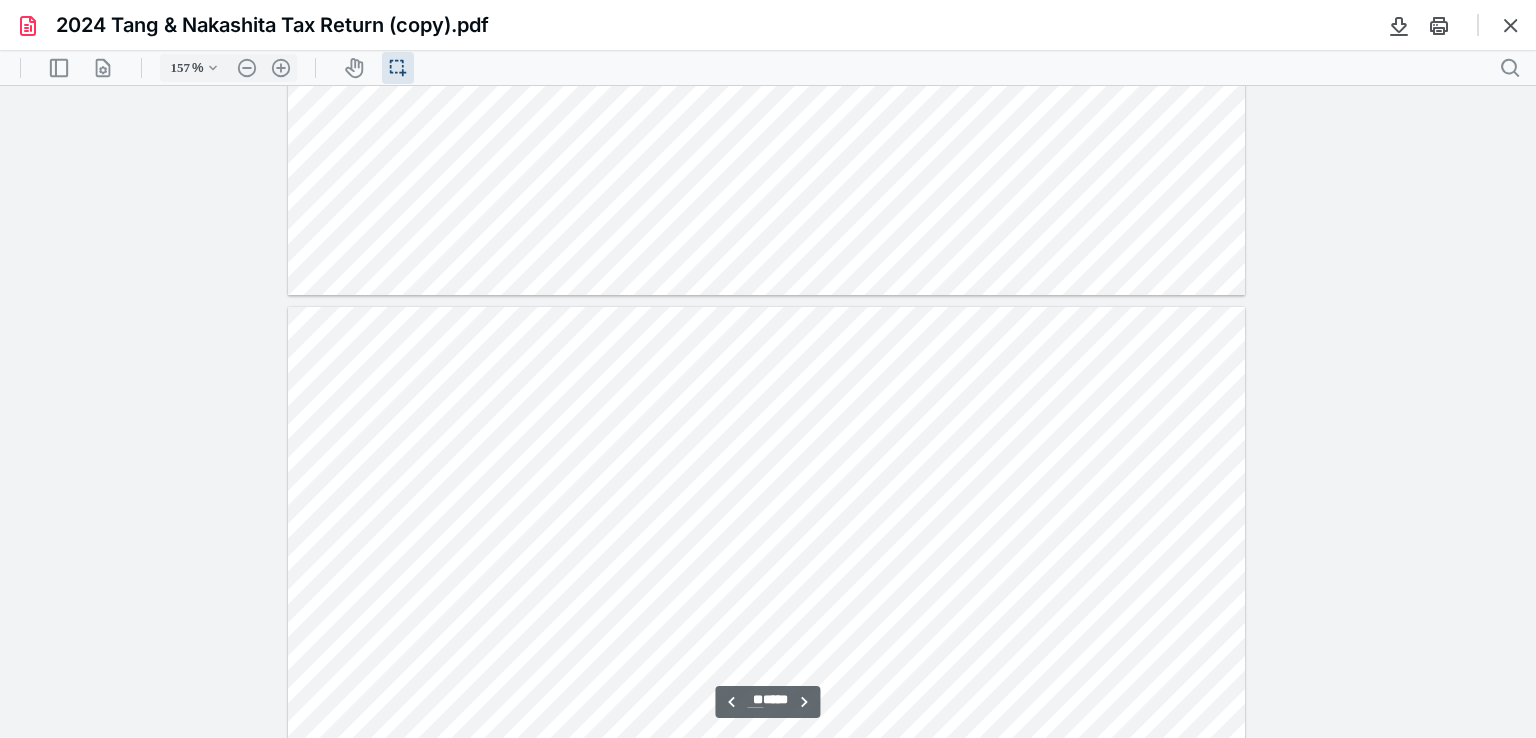 scroll, scrollTop: 11052, scrollLeft: 0, axis: vertical 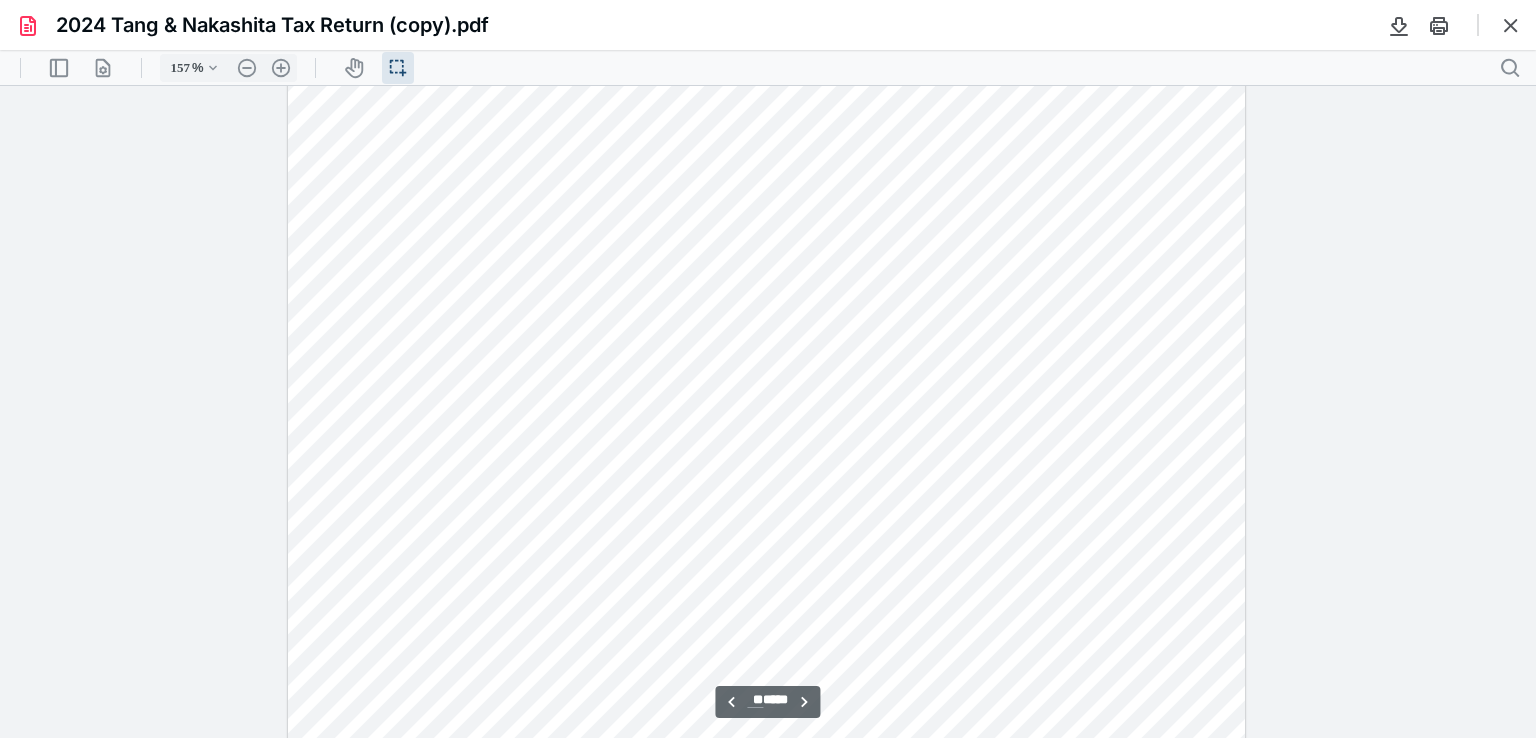 click at bounding box center [768, 412] 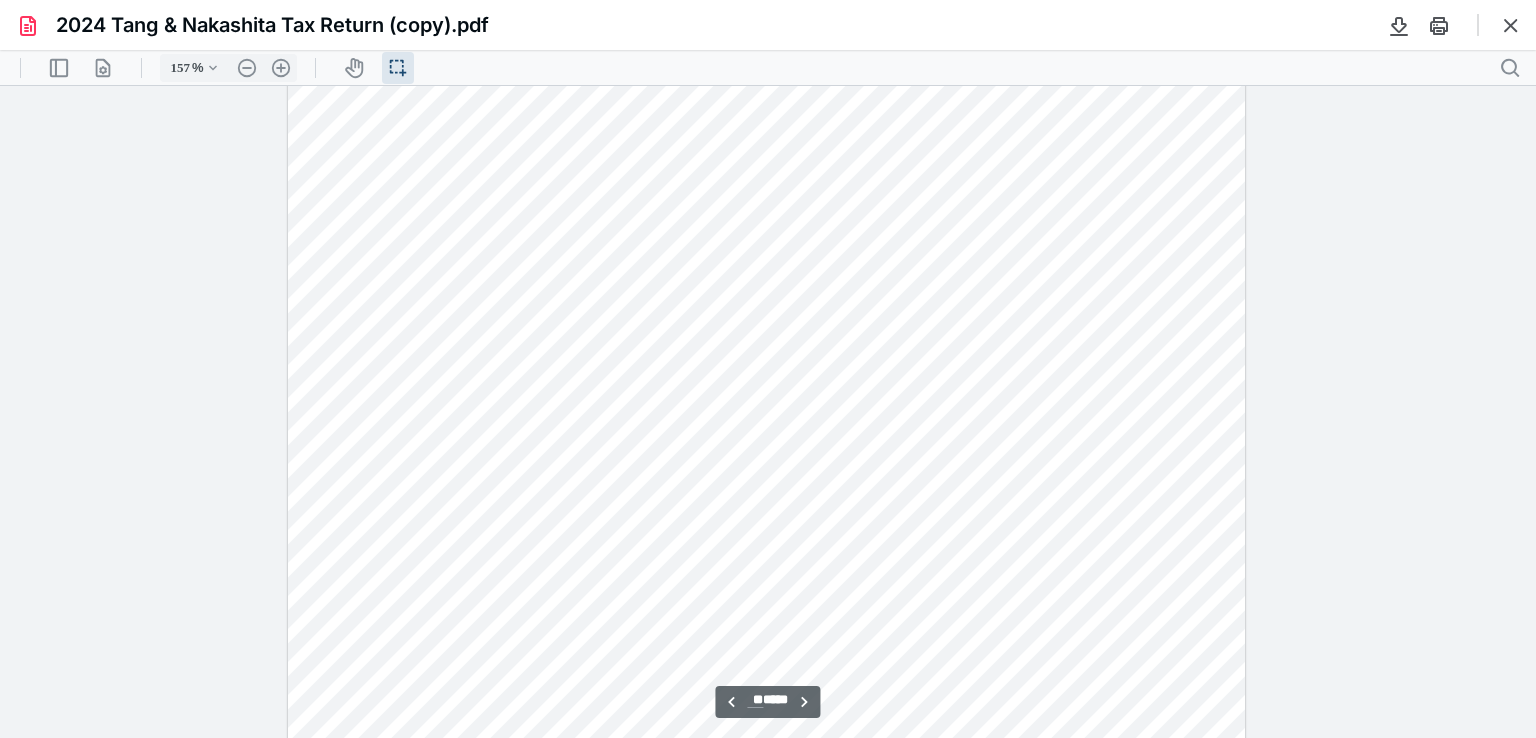 scroll, scrollTop: 12531, scrollLeft: 0, axis: vertical 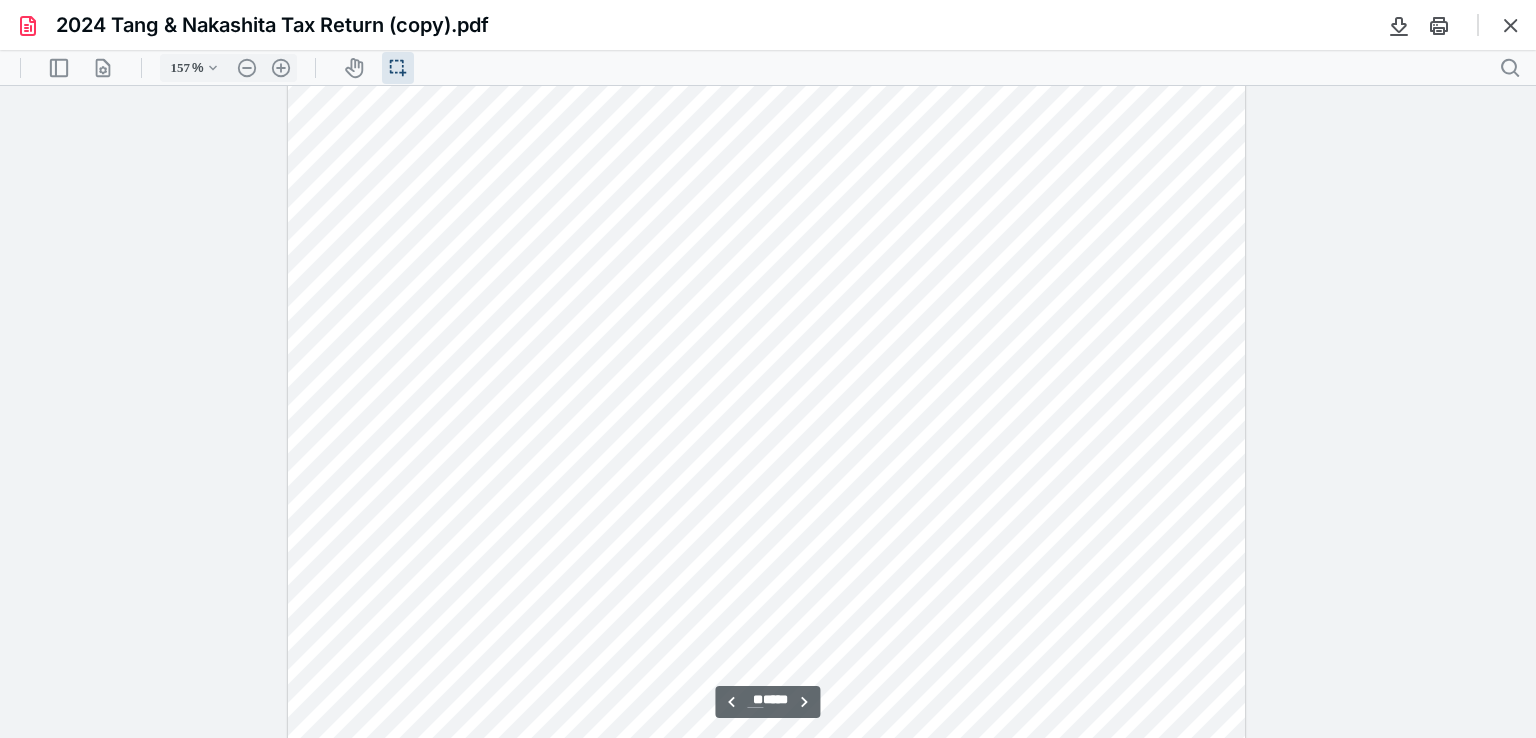 click at bounding box center (768, 412) 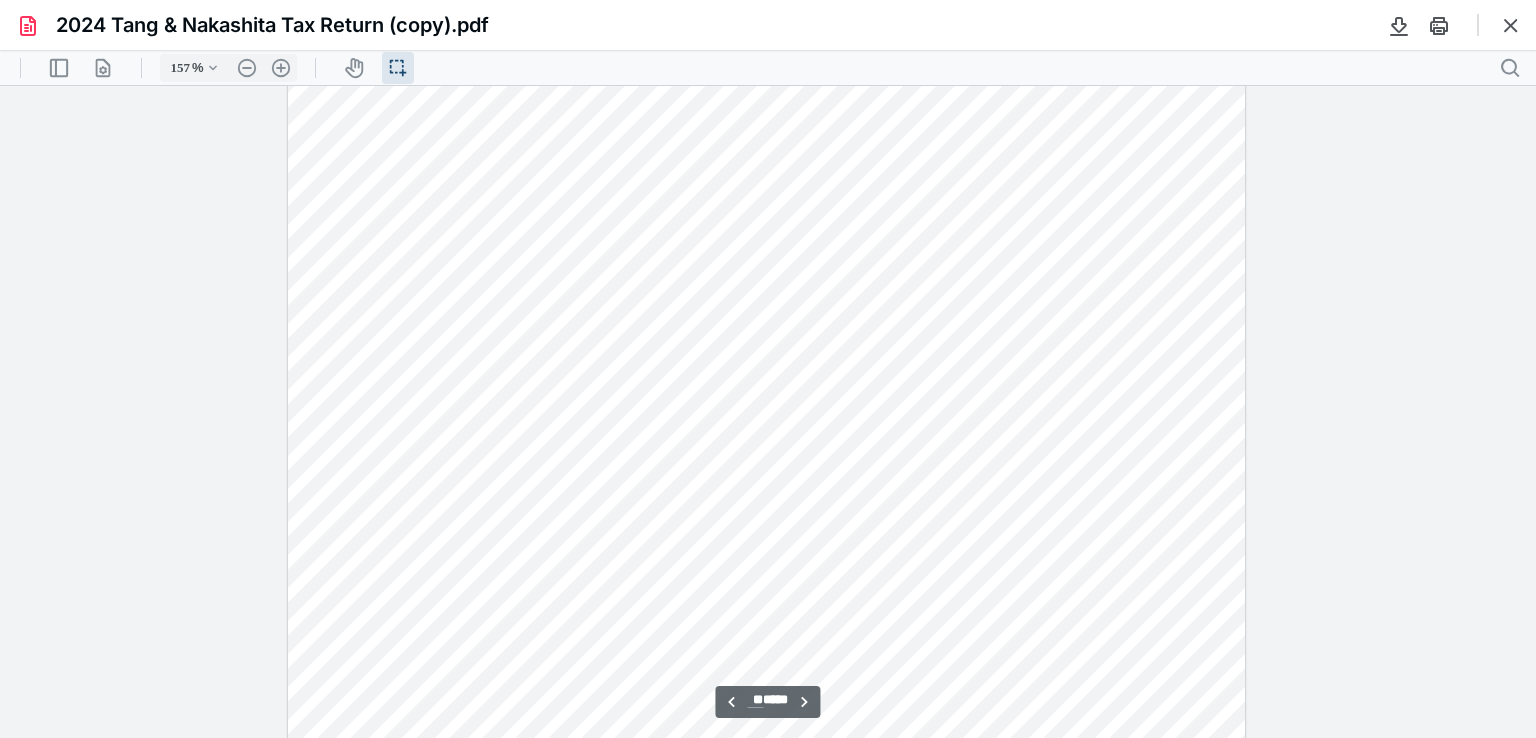 scroll, scrollTop: 13859, scrollLeft: 0, axis: vertical 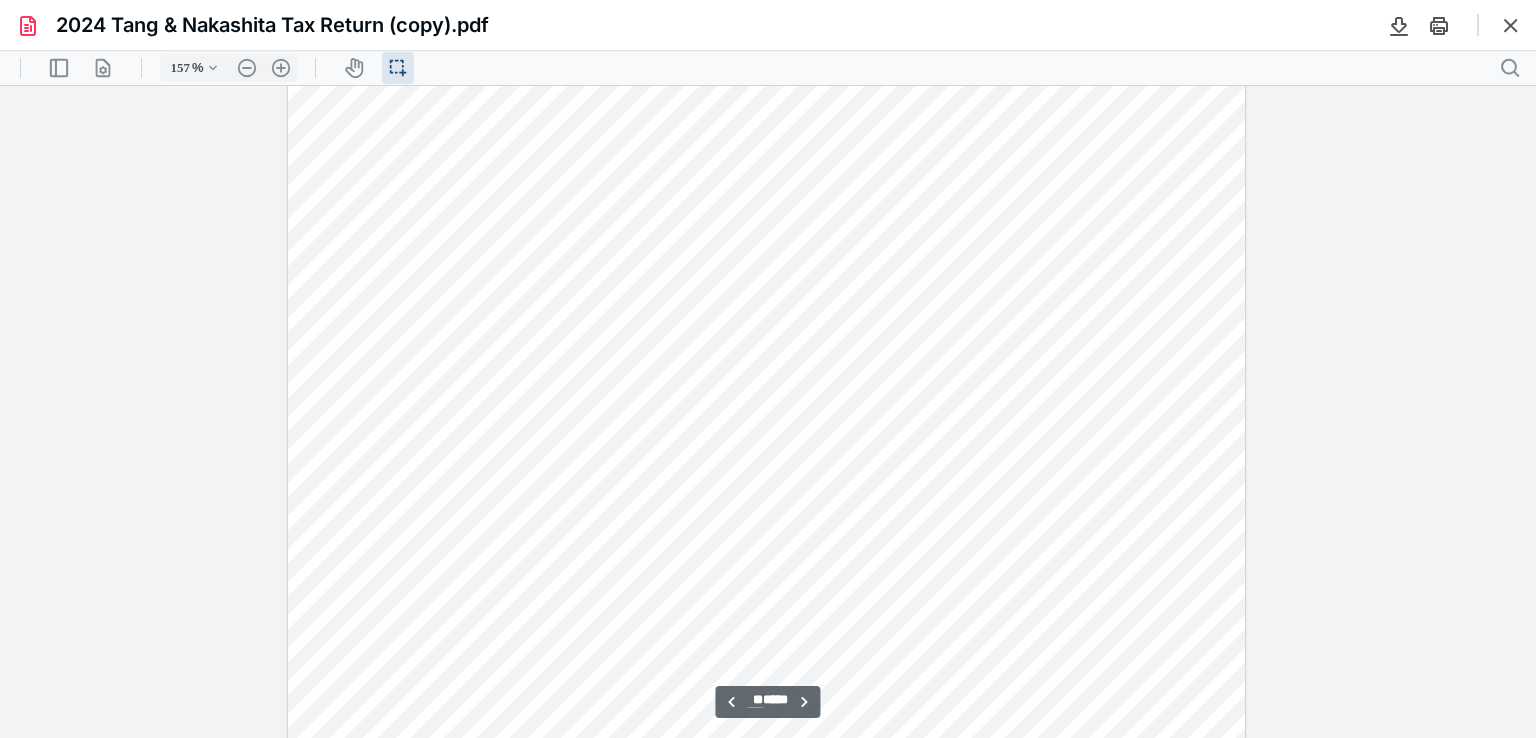 click at bounding box center [767, 522] 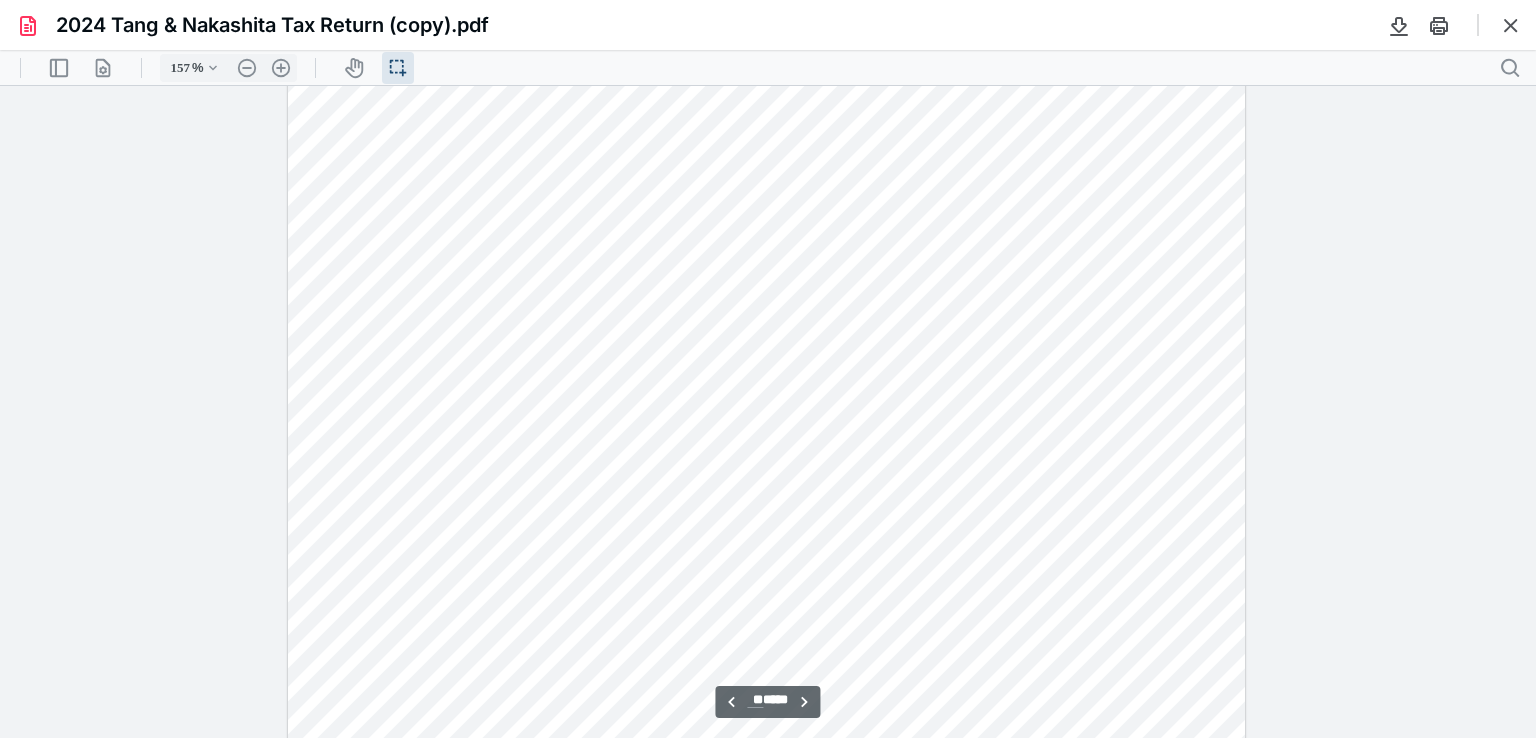 click at bounding box center [767, 231] 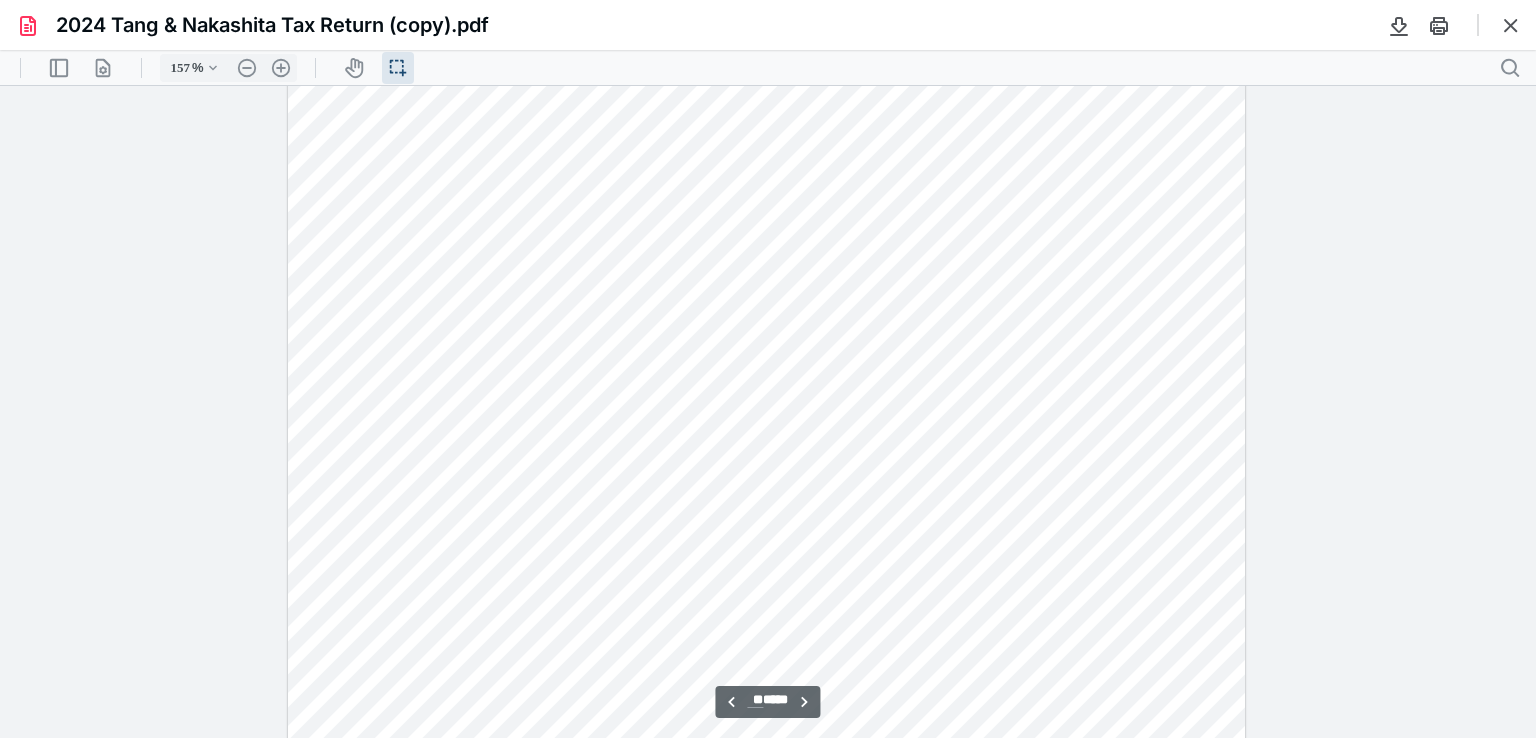 scroll, scrollTop: 15290, scrollLeft: 0, axis: vertical 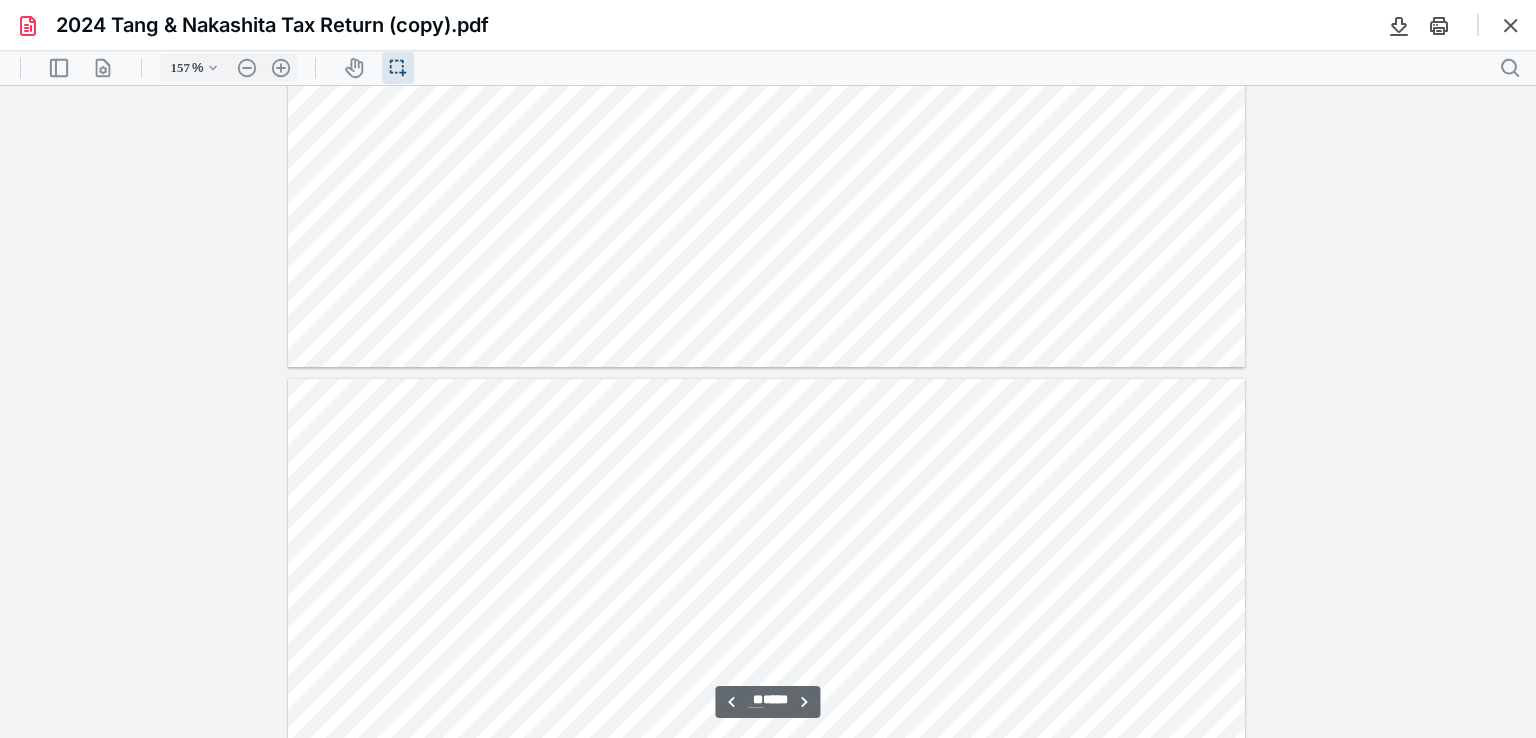 type on "**" 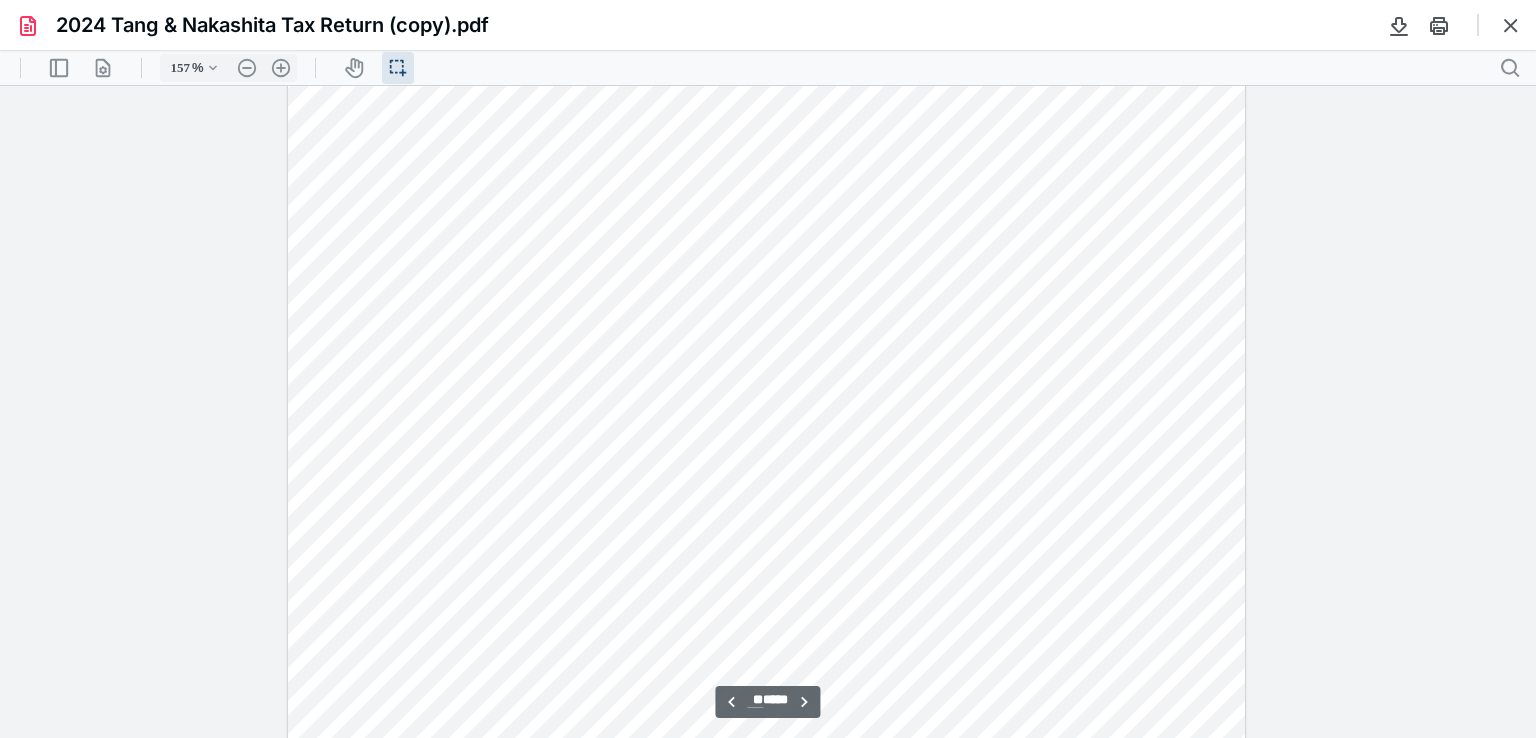 scroll, scrollTop: 14224, scrollLeft: 0, axis: vertical 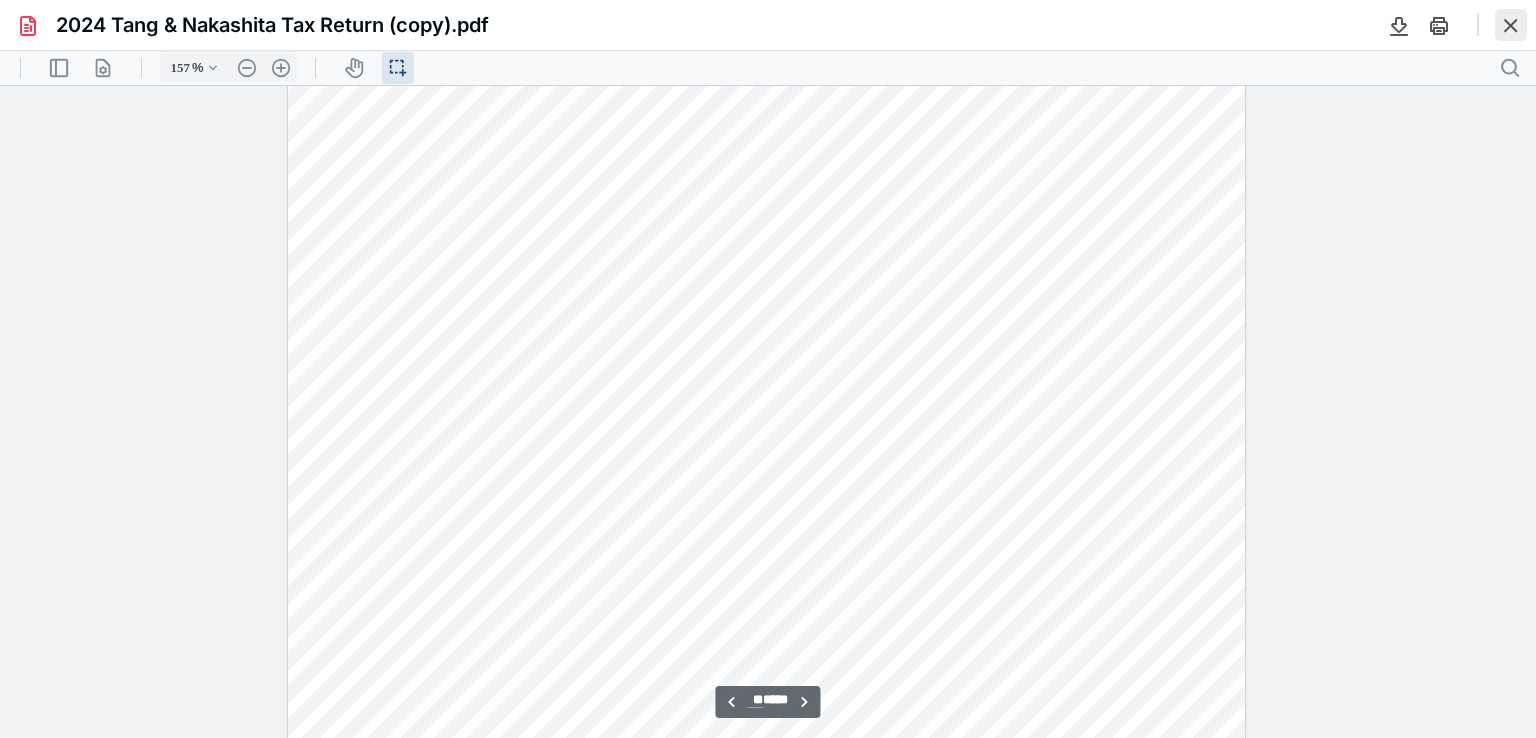 click at bounding box center [1511, 25] 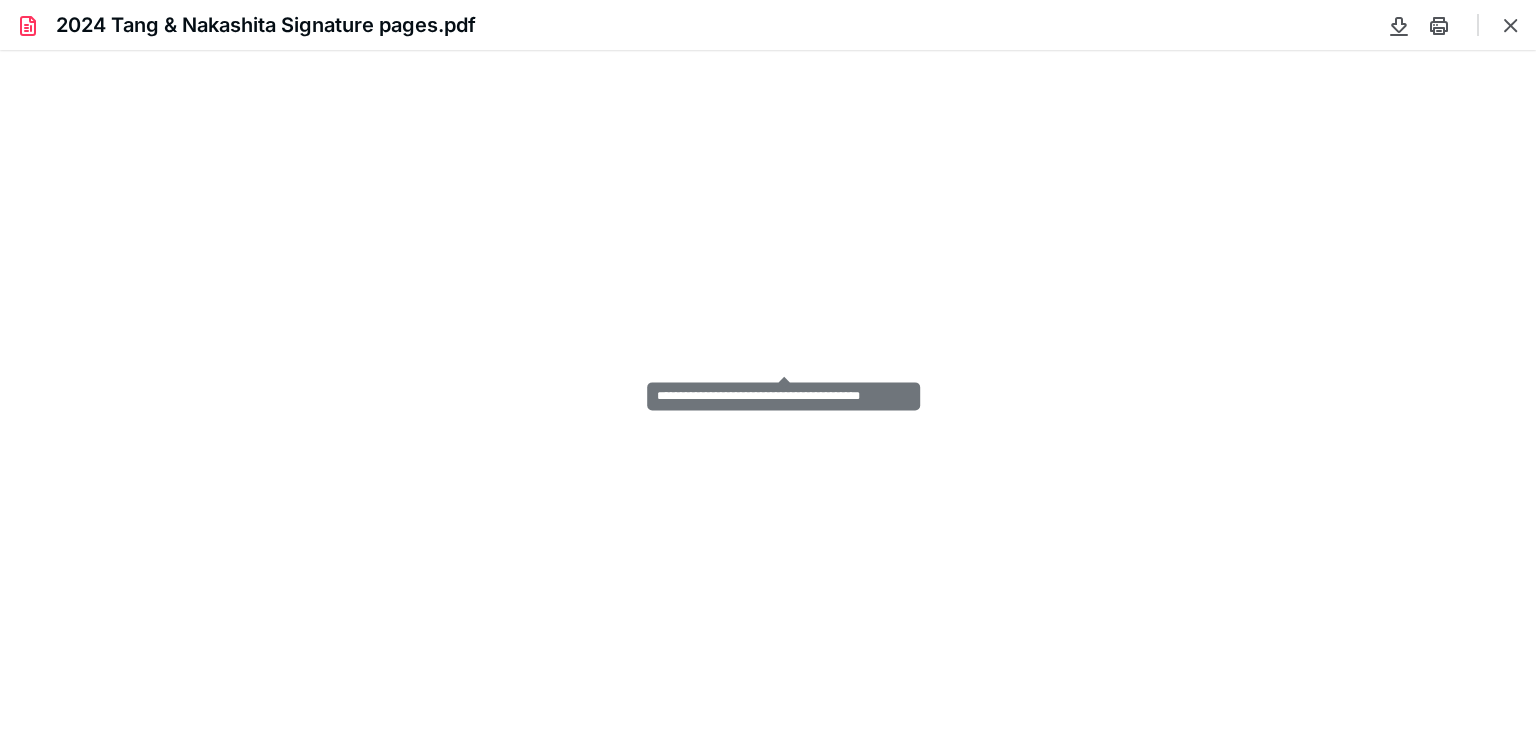 scroll, scrollTop: 0, scrollLeft: 0, axis: both 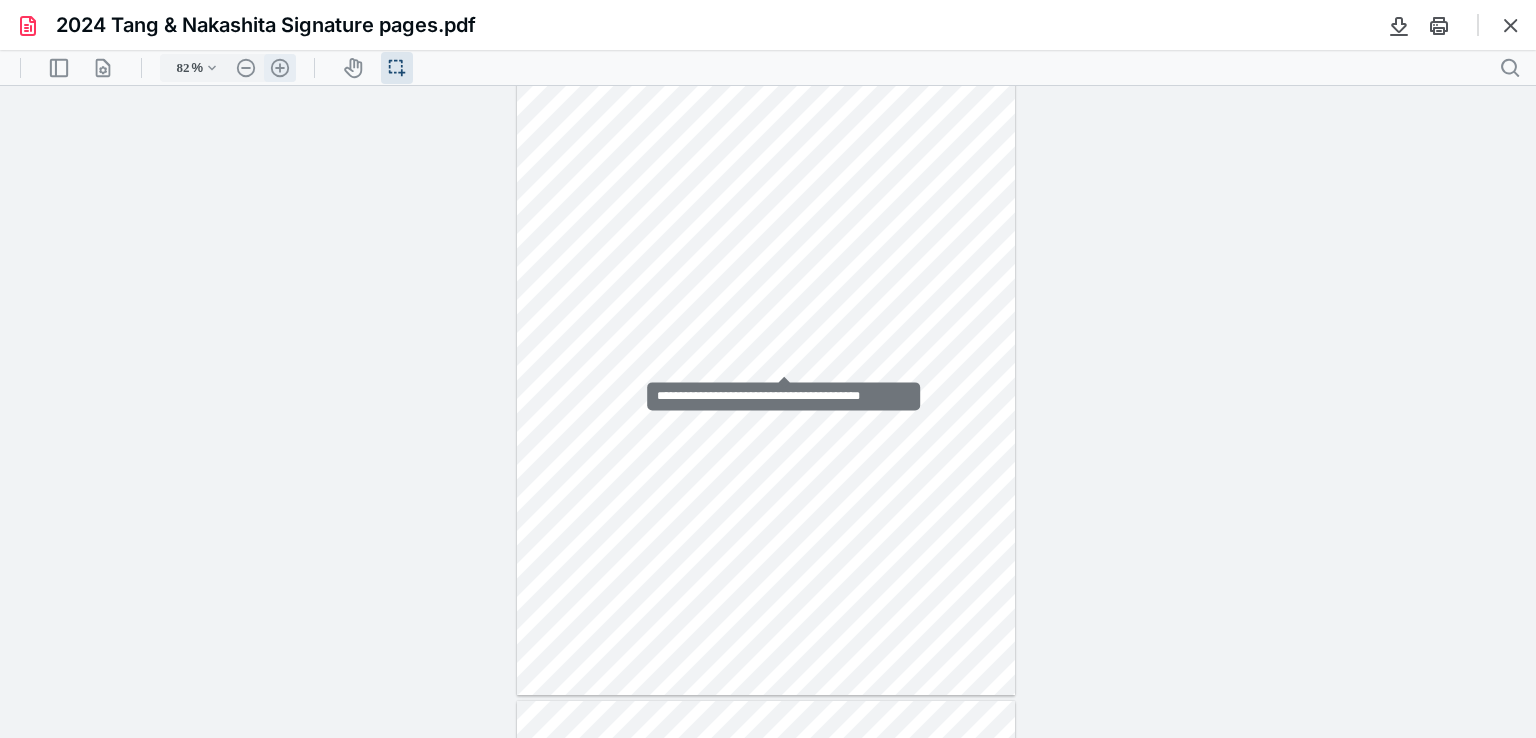 click on ".cls-1{fill:#abb0c4;} icon - header - zoom - in - line" at bounding box center [280, 68] 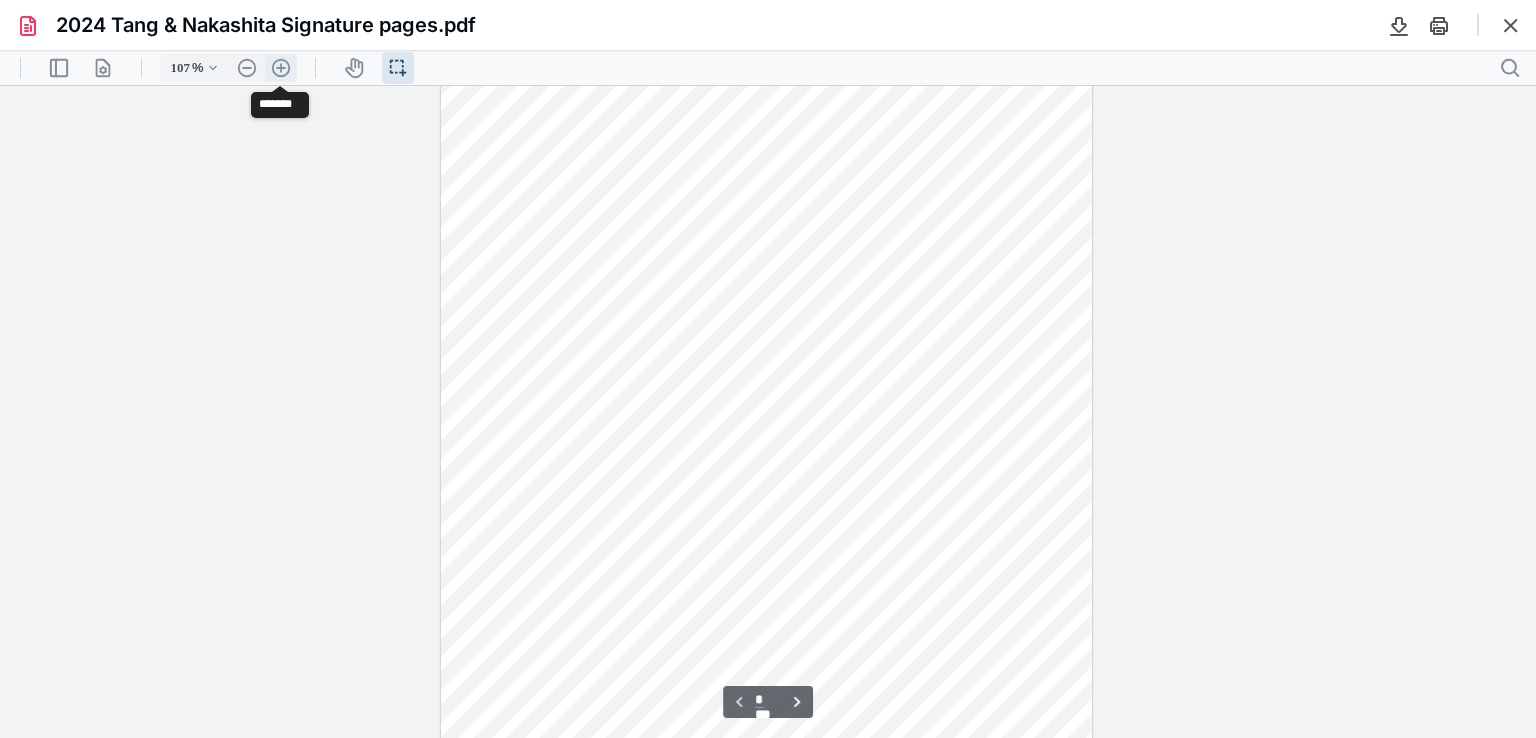 click on ".cls-1{fill:#abb0c4;} icon - header - zoom - in - line" at bounding box center (281, 68) 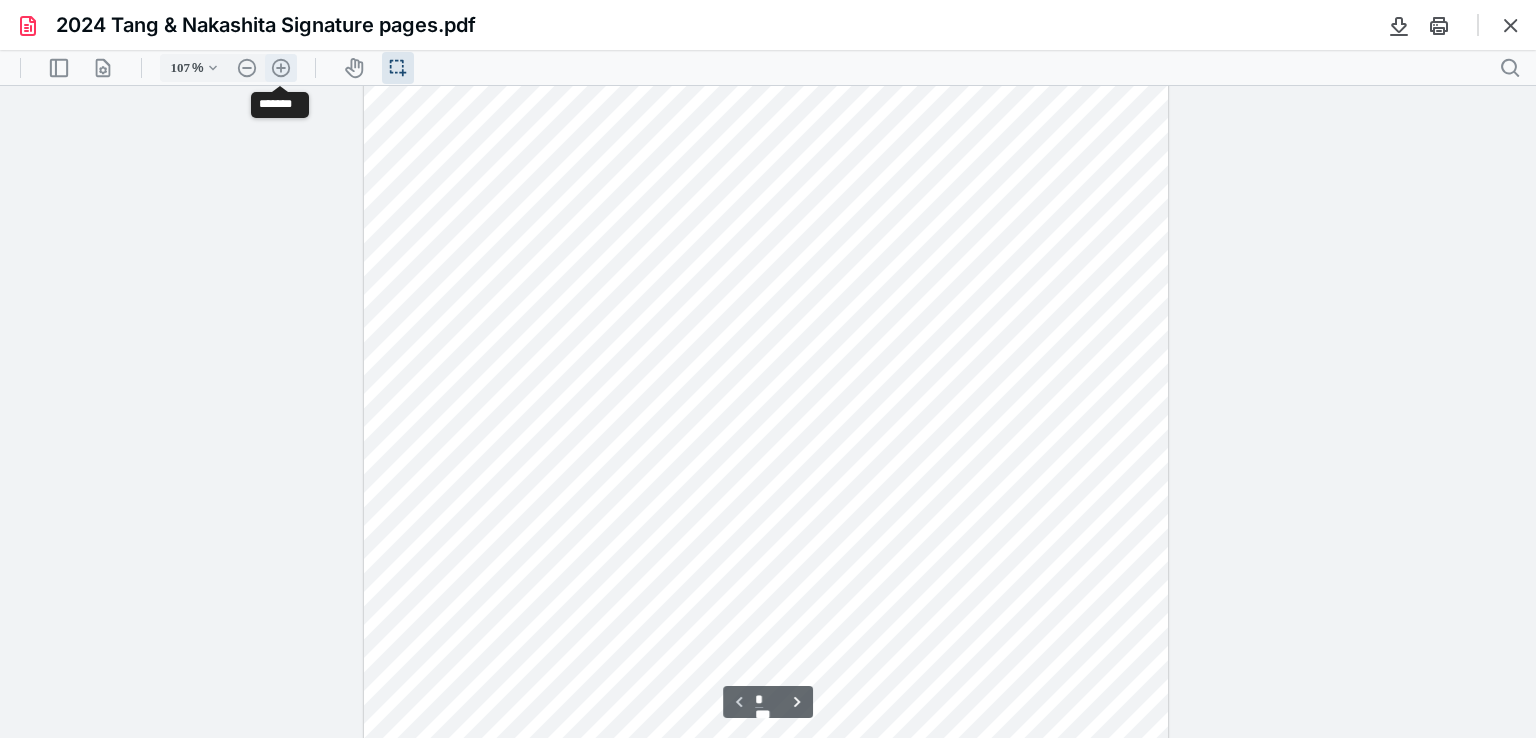 type on "132" 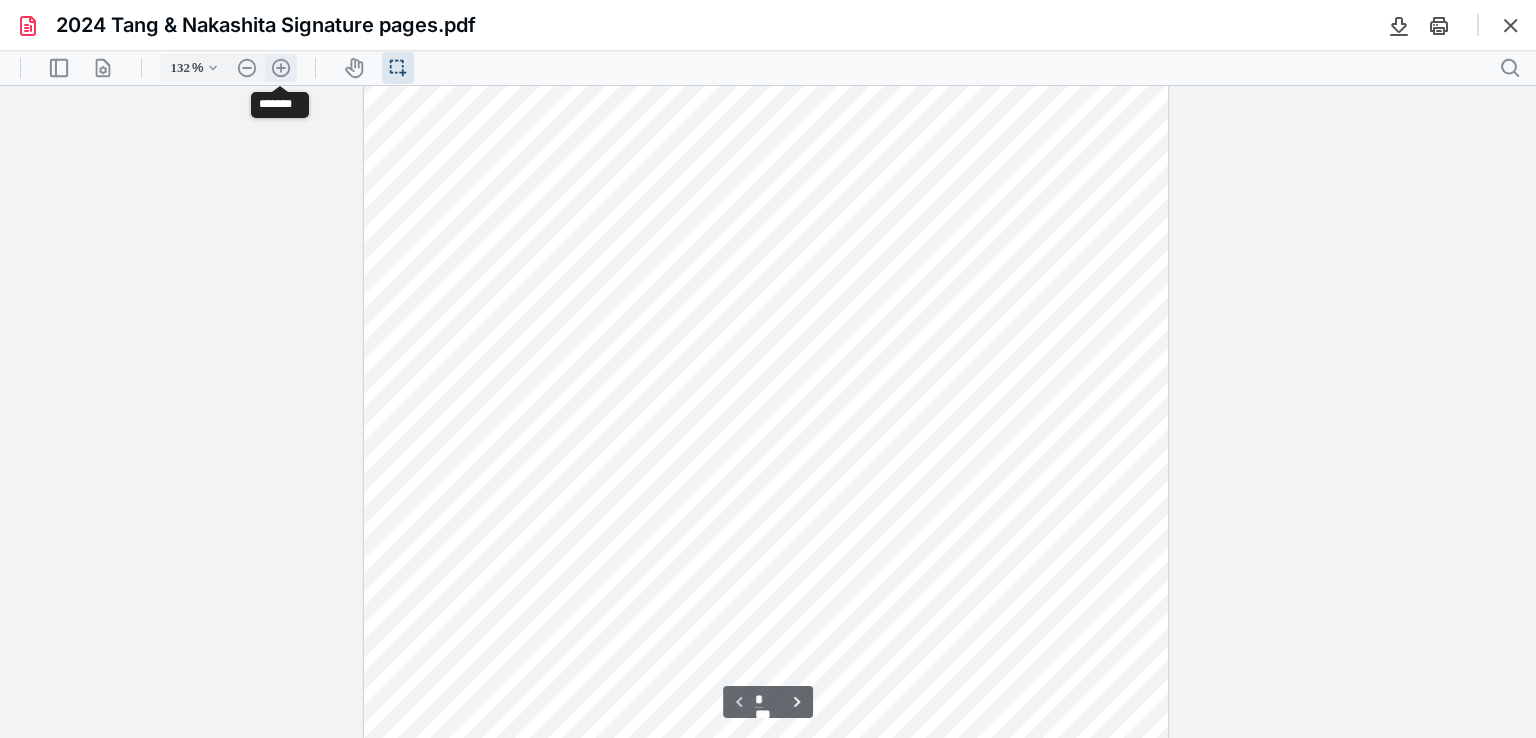 scroll, scrollTop: 196, scrollLeft: 0, axis: vertical 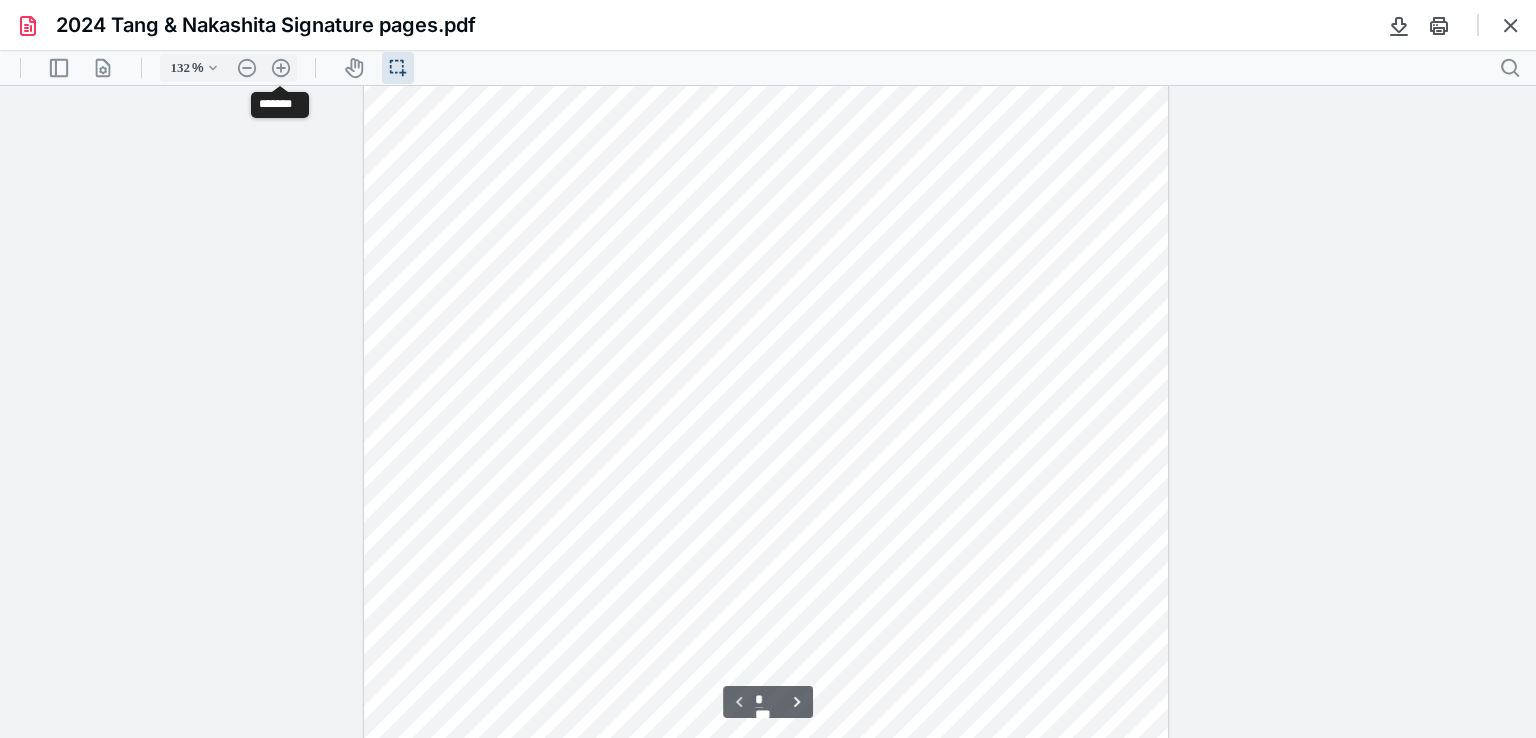click at bounding box center (766, 415) 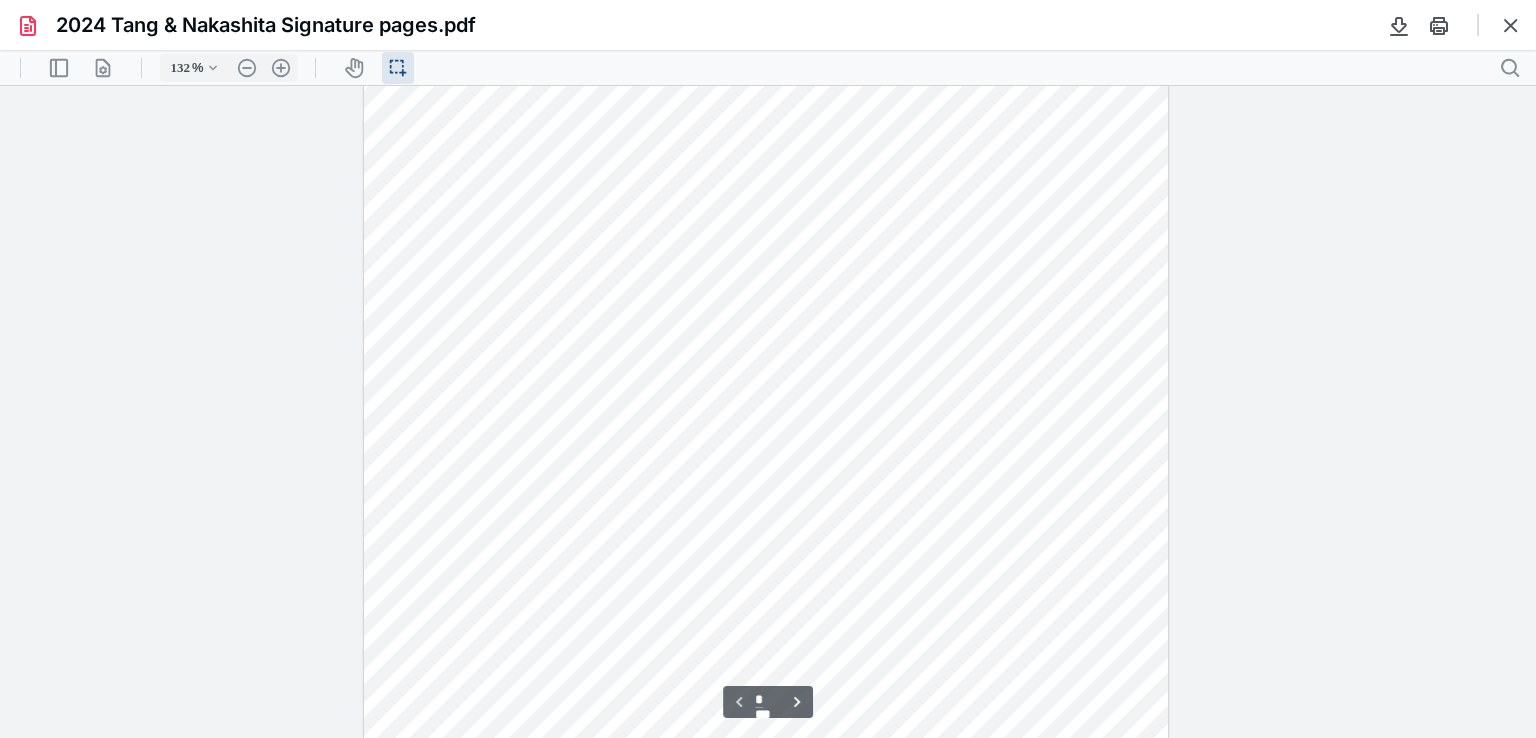 scroll, scrollTop: 366, scrollLeft: 0, axis: vertical 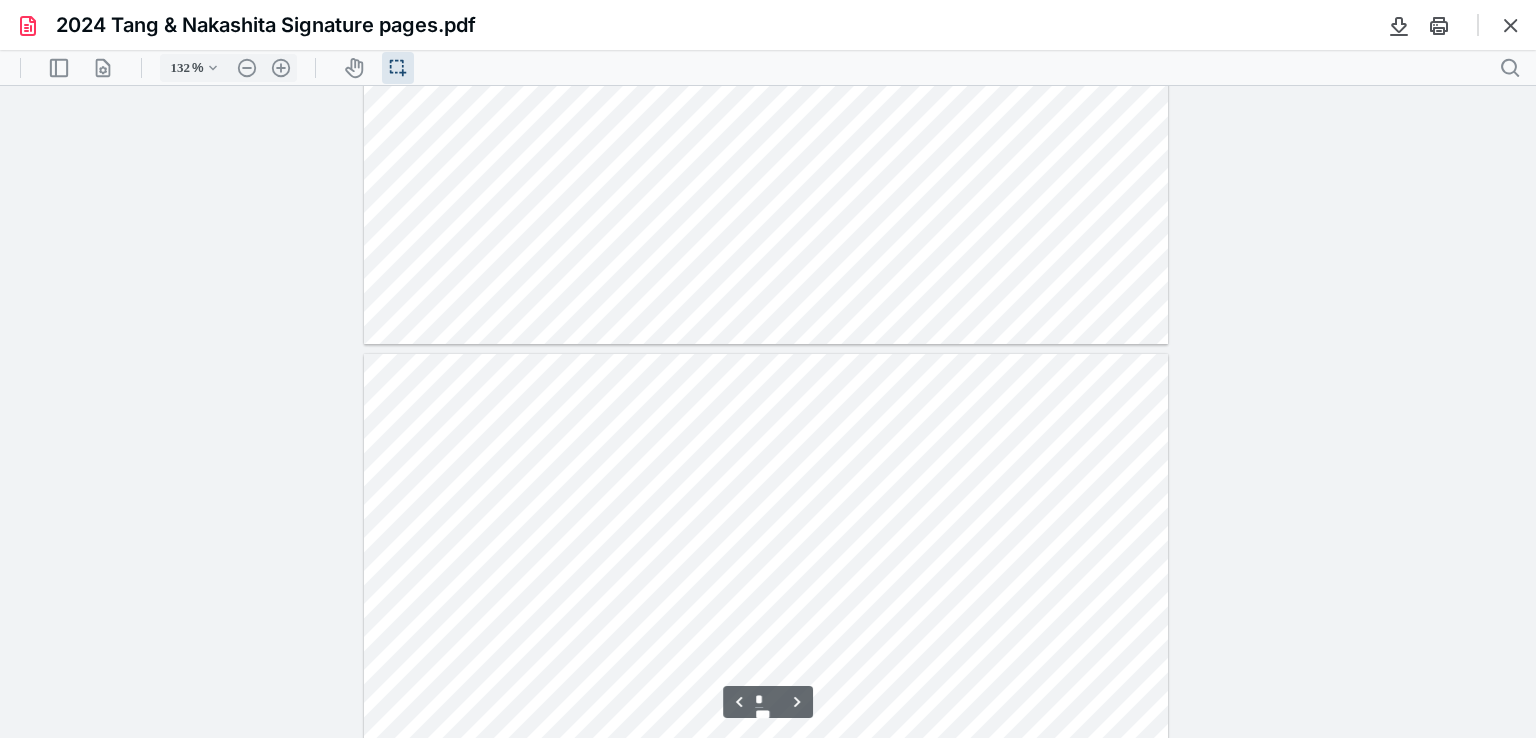 click at bounding box center [766, -177] 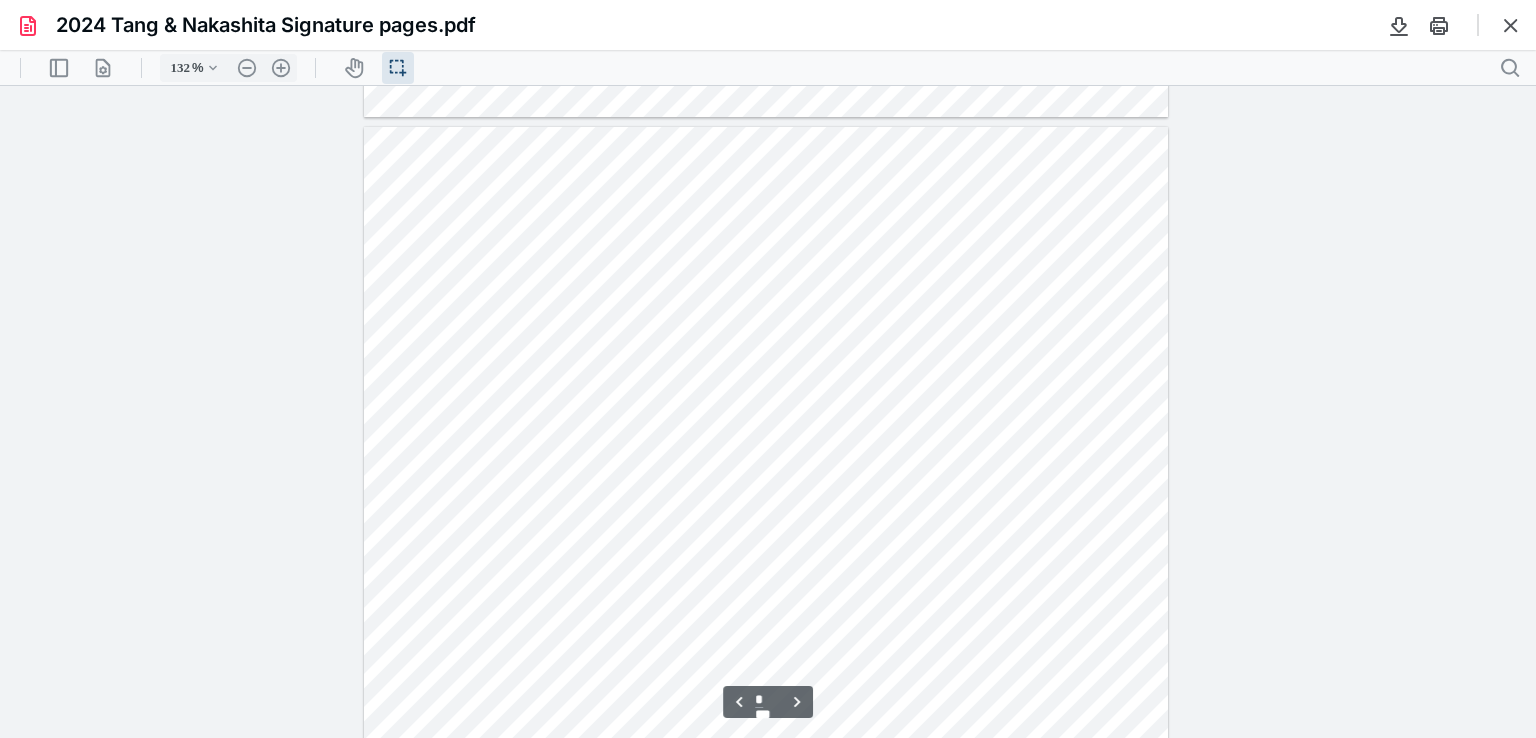 scroll, scrollTop: 1016, scrollLeft: 0, axis: vertical 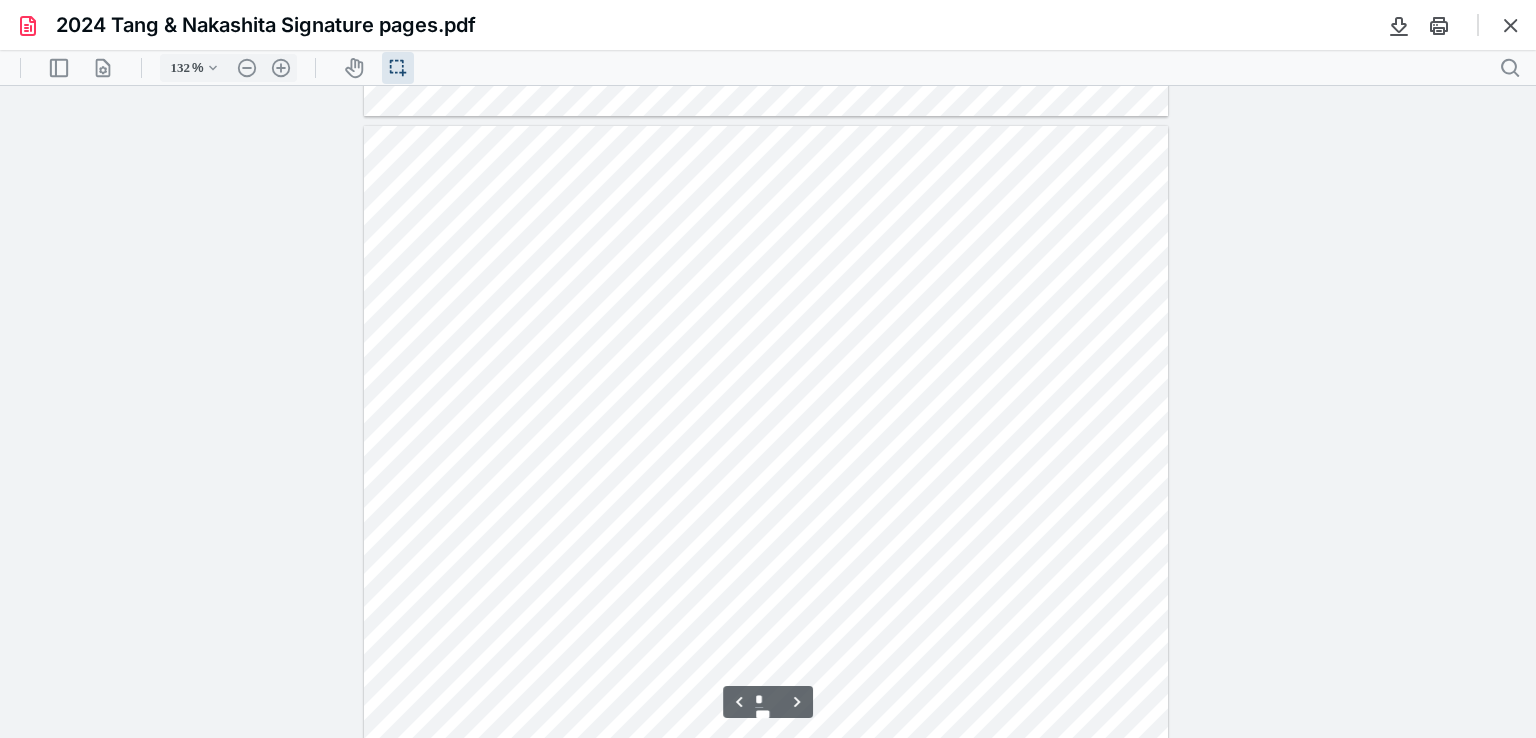 click at bounding box center [766, 646] 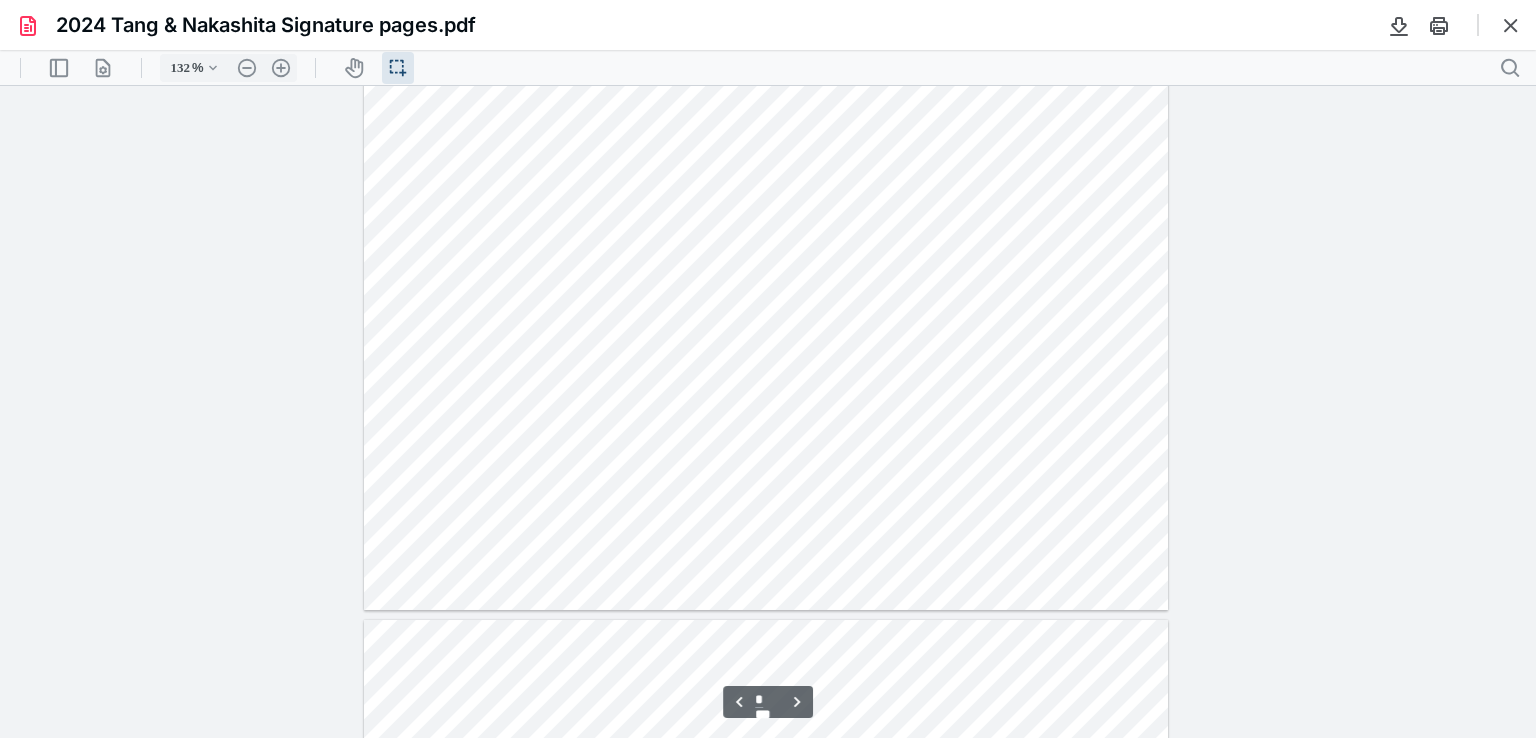 scroll, scrollTop: 3676, scrollLeft: 0, axis: vertical 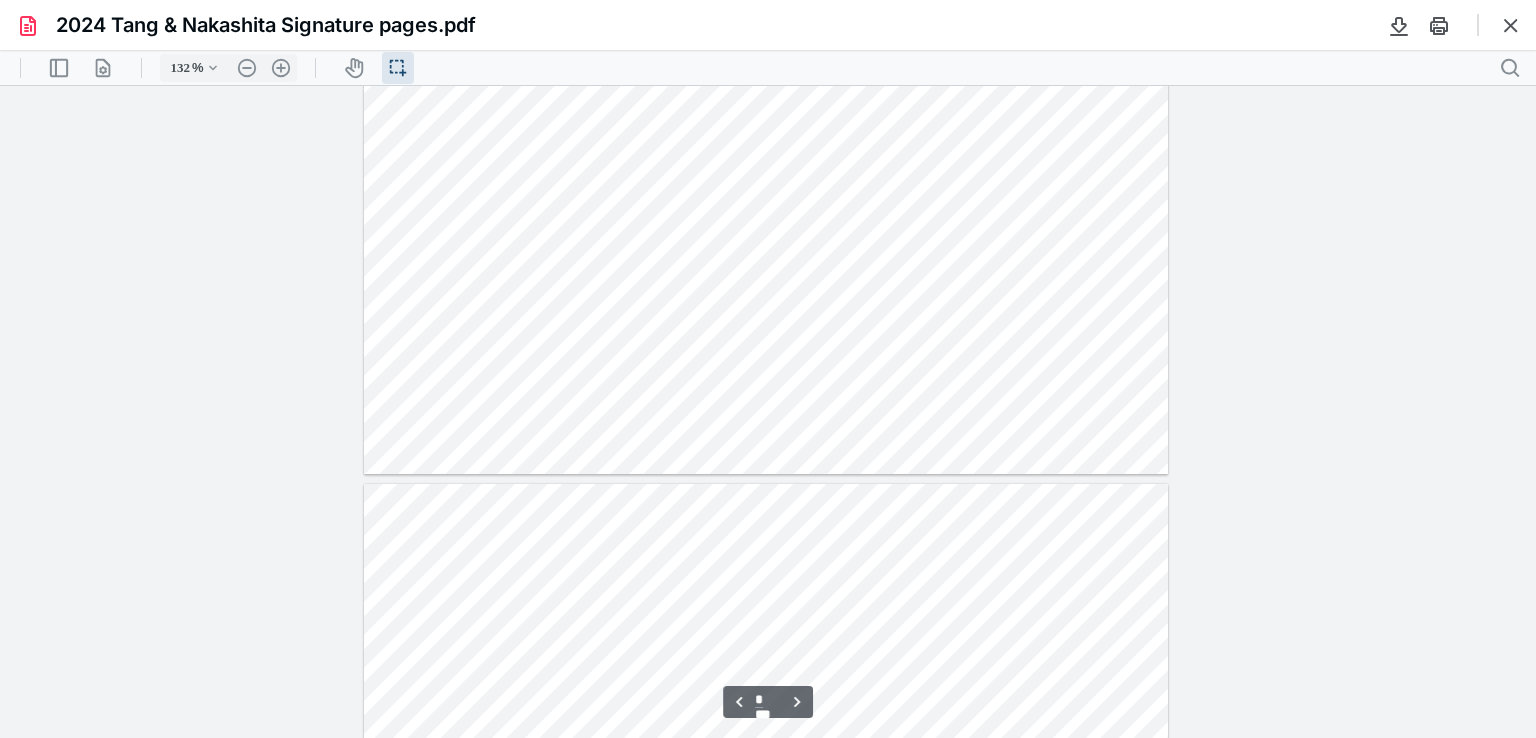 click at bounding box center [766, -47] 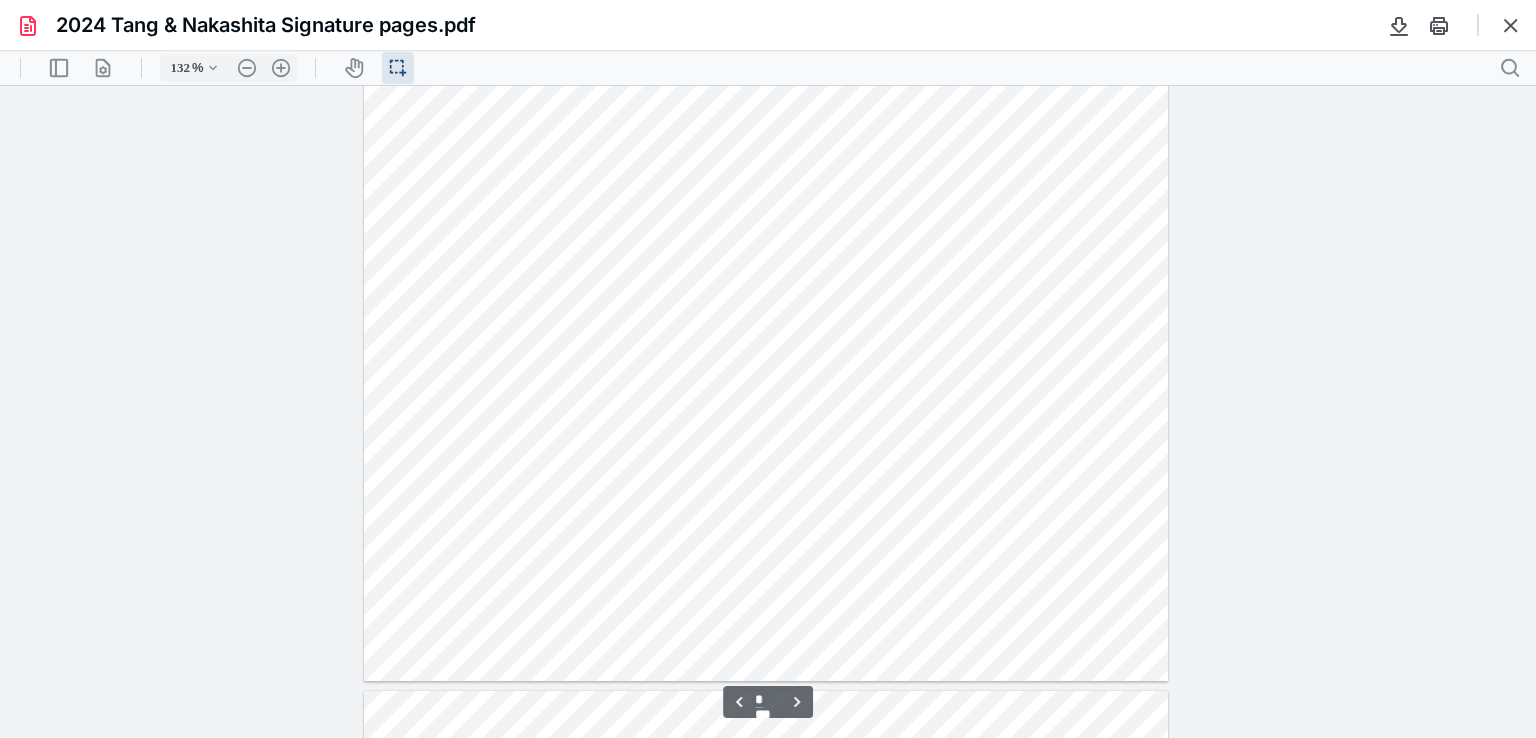 scroll, scrollTop: 2544, scrollLeft: 0, axis: vertical 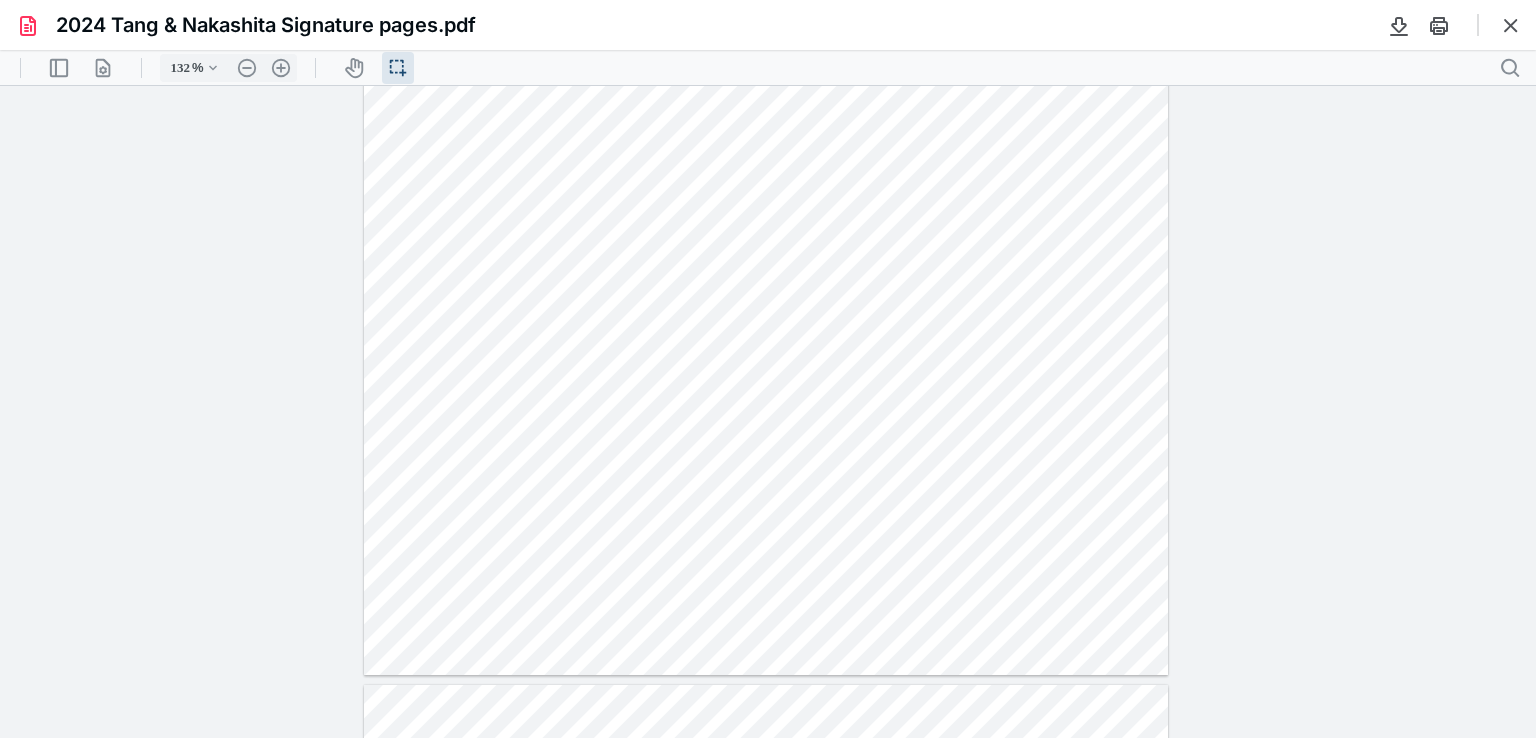 drag, startPoint x: 1526, startPoint y: 396, endPoint x: 1529, endPoint y: 407, distance: 11.401754 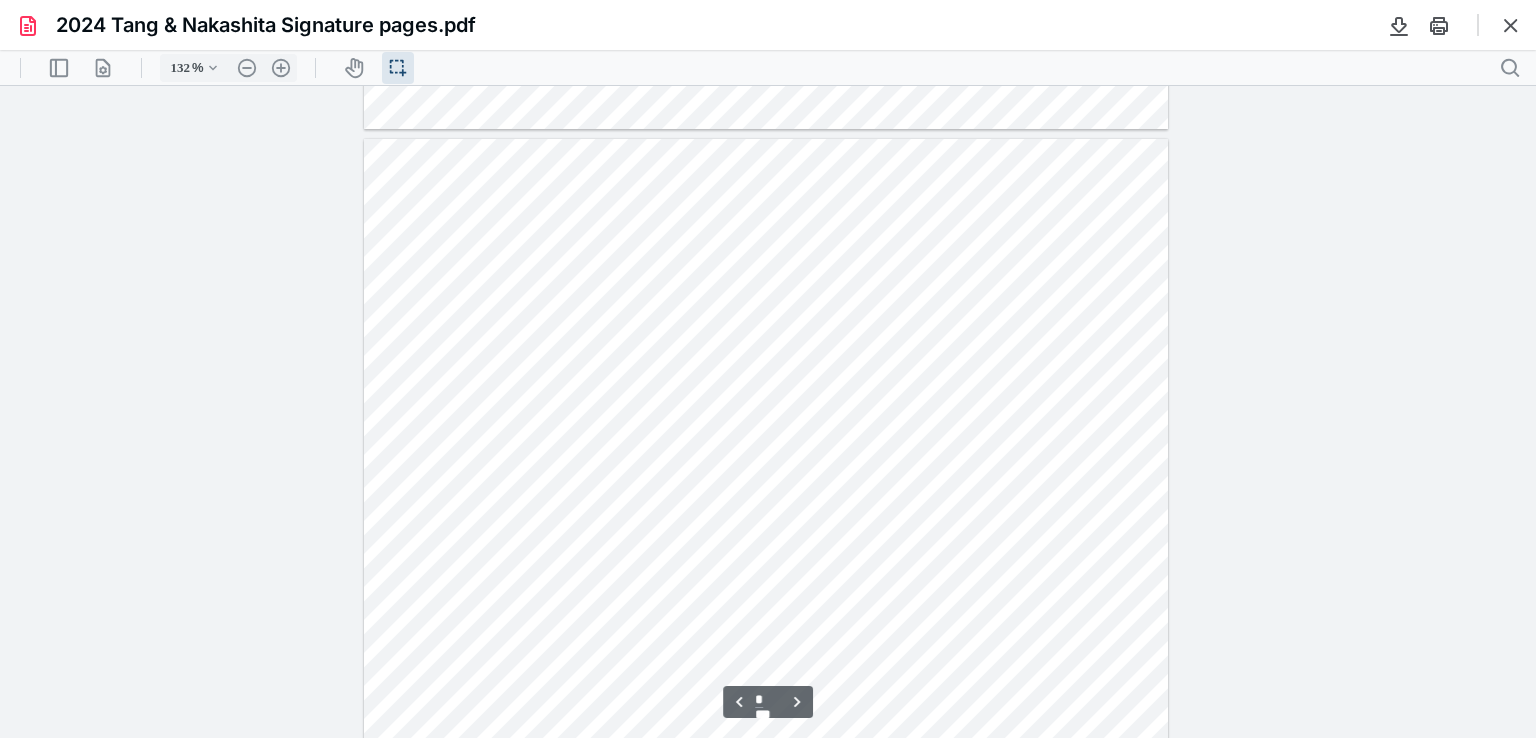 scroll, scrollTop: 4228, scrollLeft: 0, axis: vertical 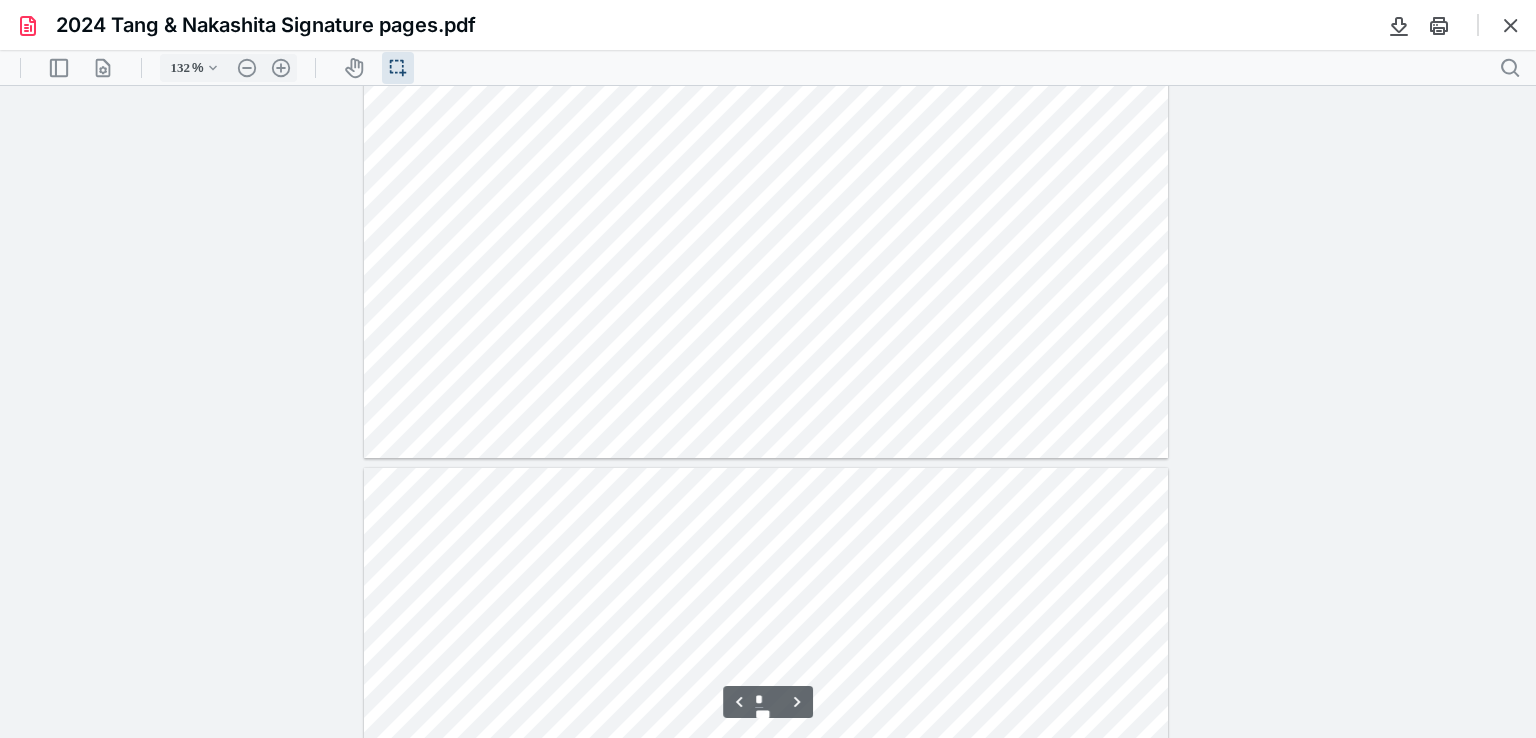 drag, startPoint x: 1534, startPoint y: 496, endPoint x: 1534, endPoint y: 517, distance: 21 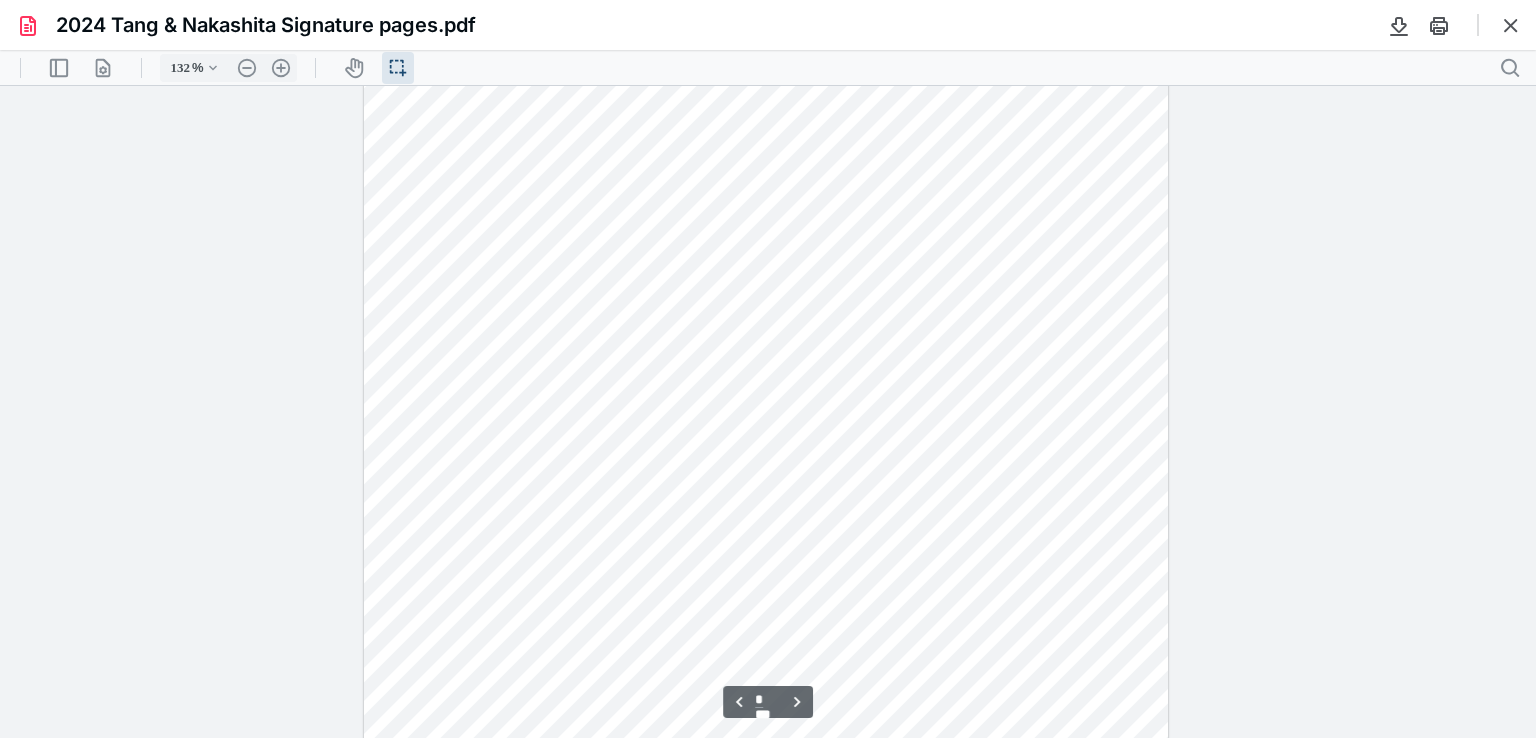 scroll, scrollTop: 5528, scrollLeft: 0, axis: vertical 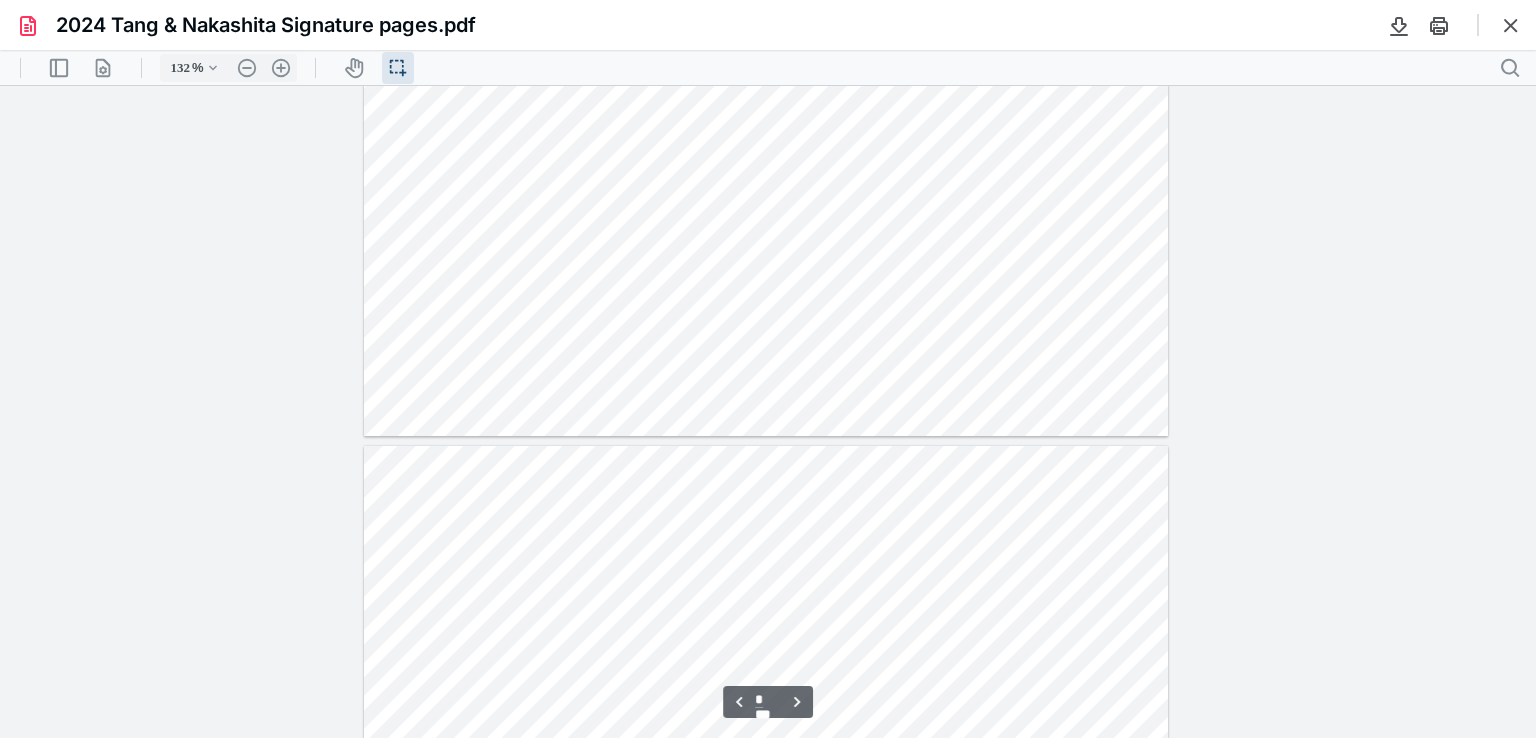 type on "*" 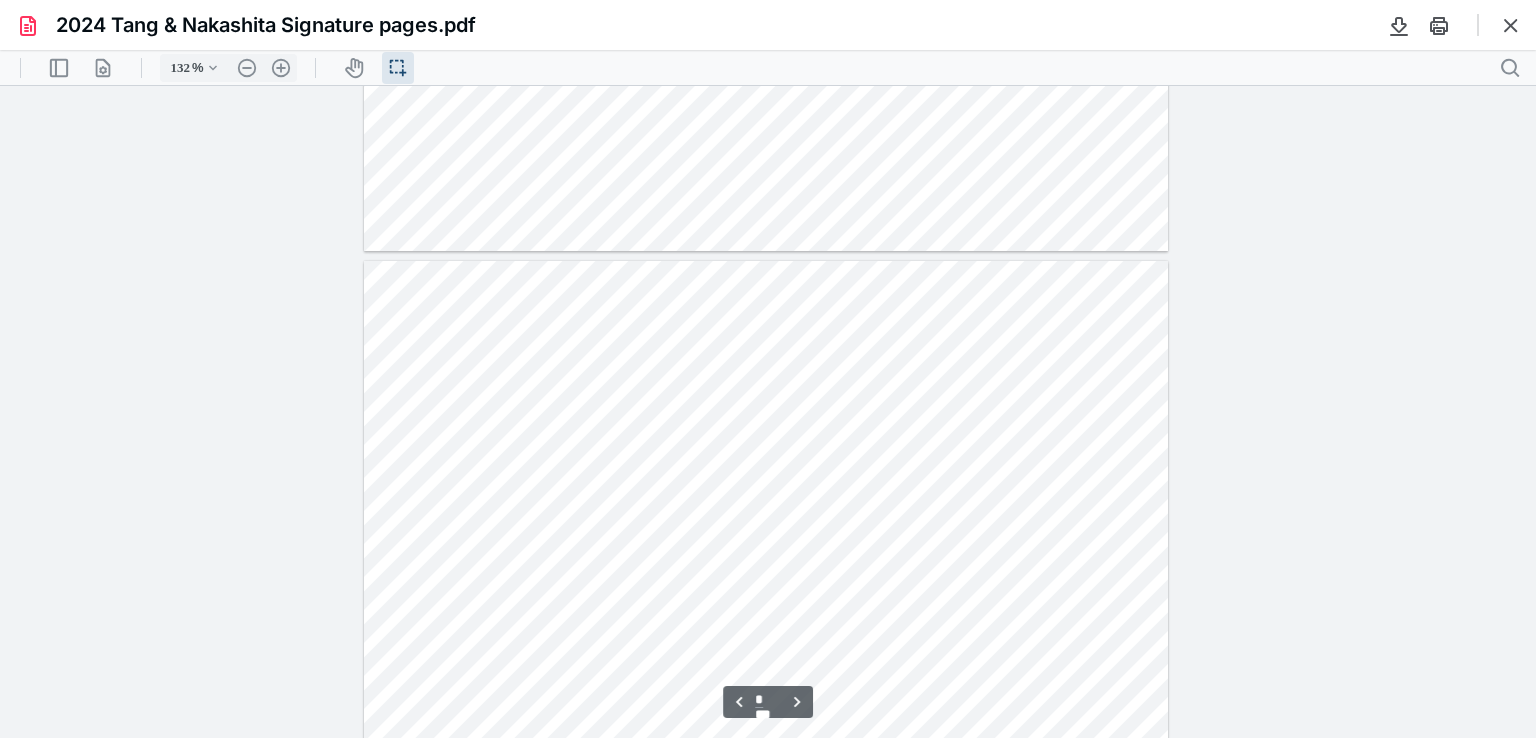 scroll, scrollTop: 6209, scrollLeft: 0, axis: vertical 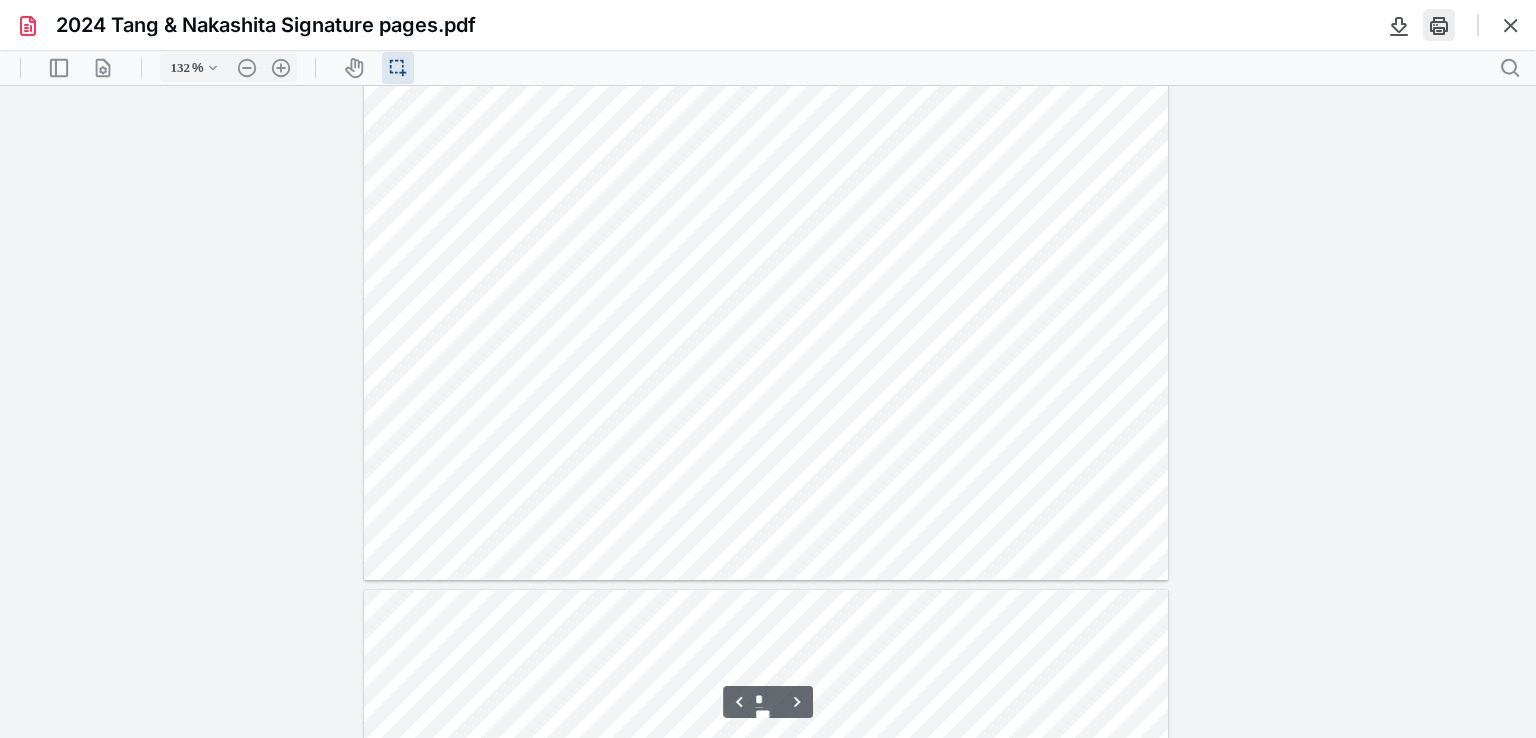 click at bounding box center [1439, 25] 